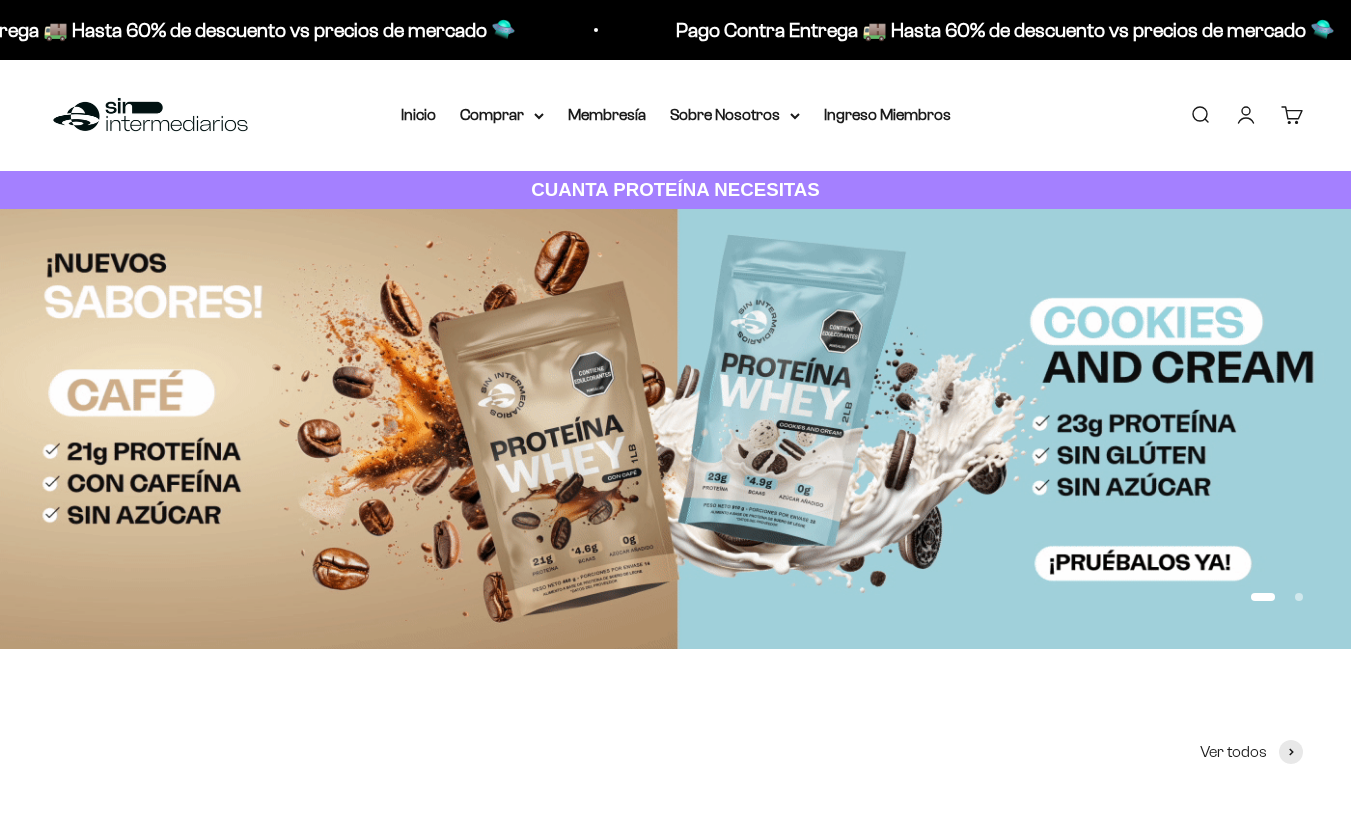 scroll, scrollTop: 0, scrollLeft: 0, axis: both 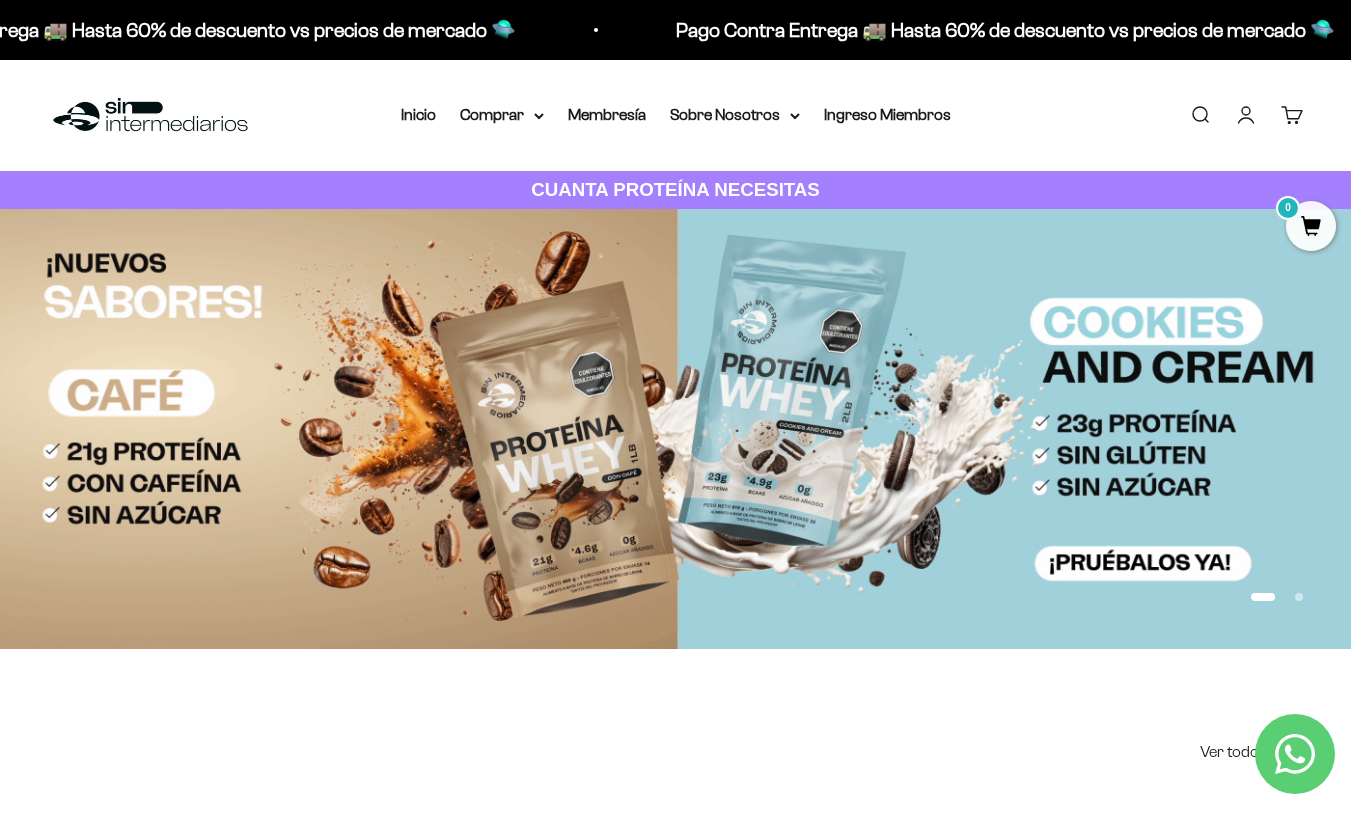 click on "Iniciar sesión" at bounding box center [1246, 115] 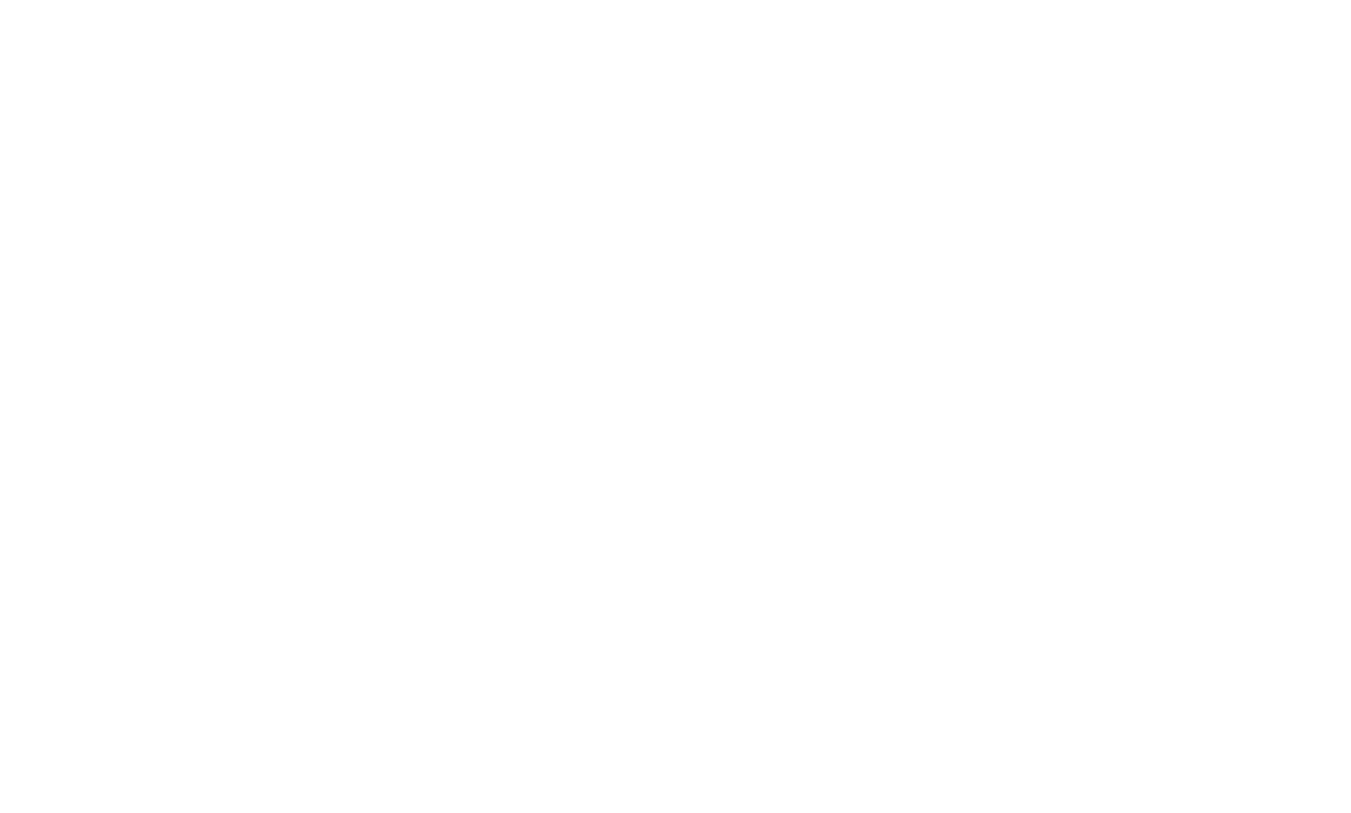 scroll, scrollTop: 0, scrollLeft: 0, axis: both 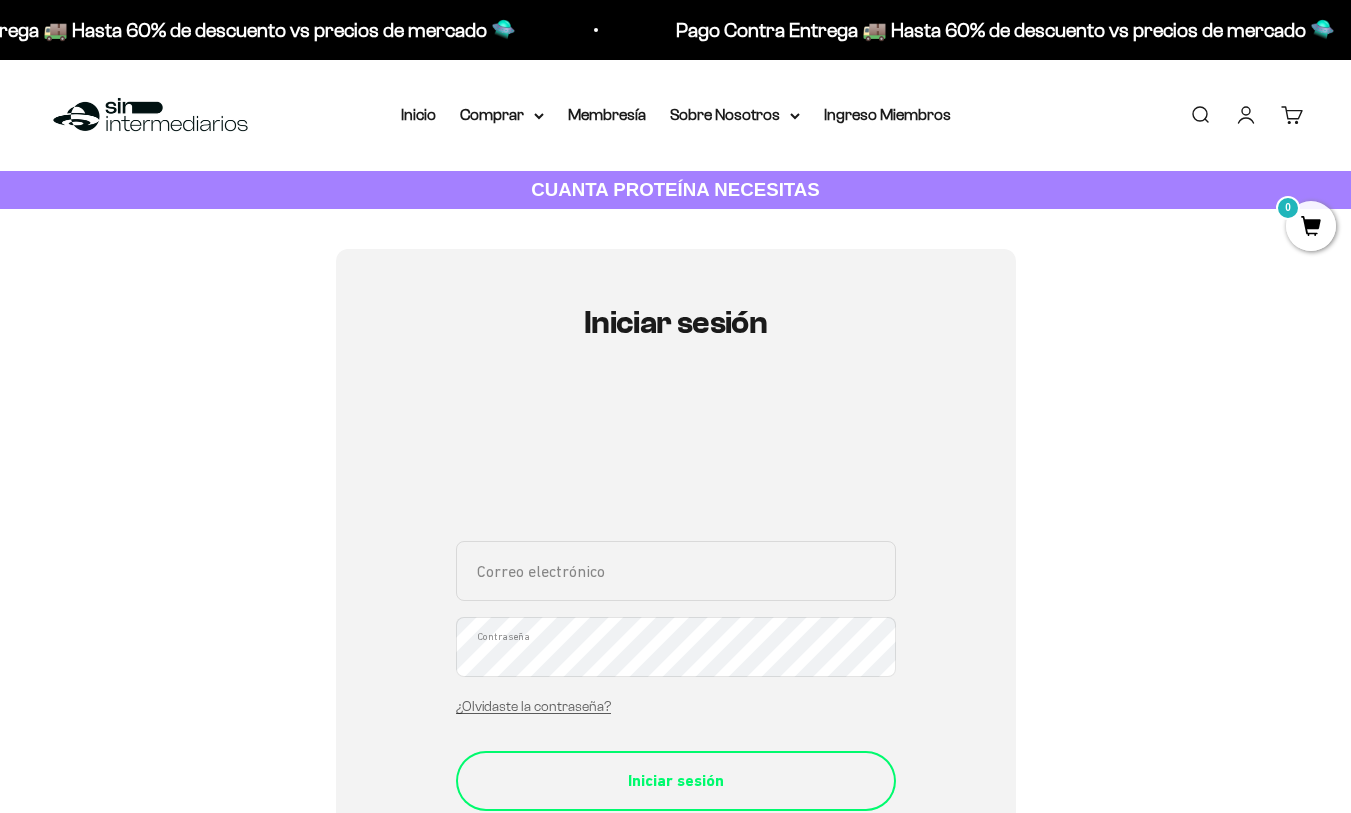 type on "[EMAIL]" 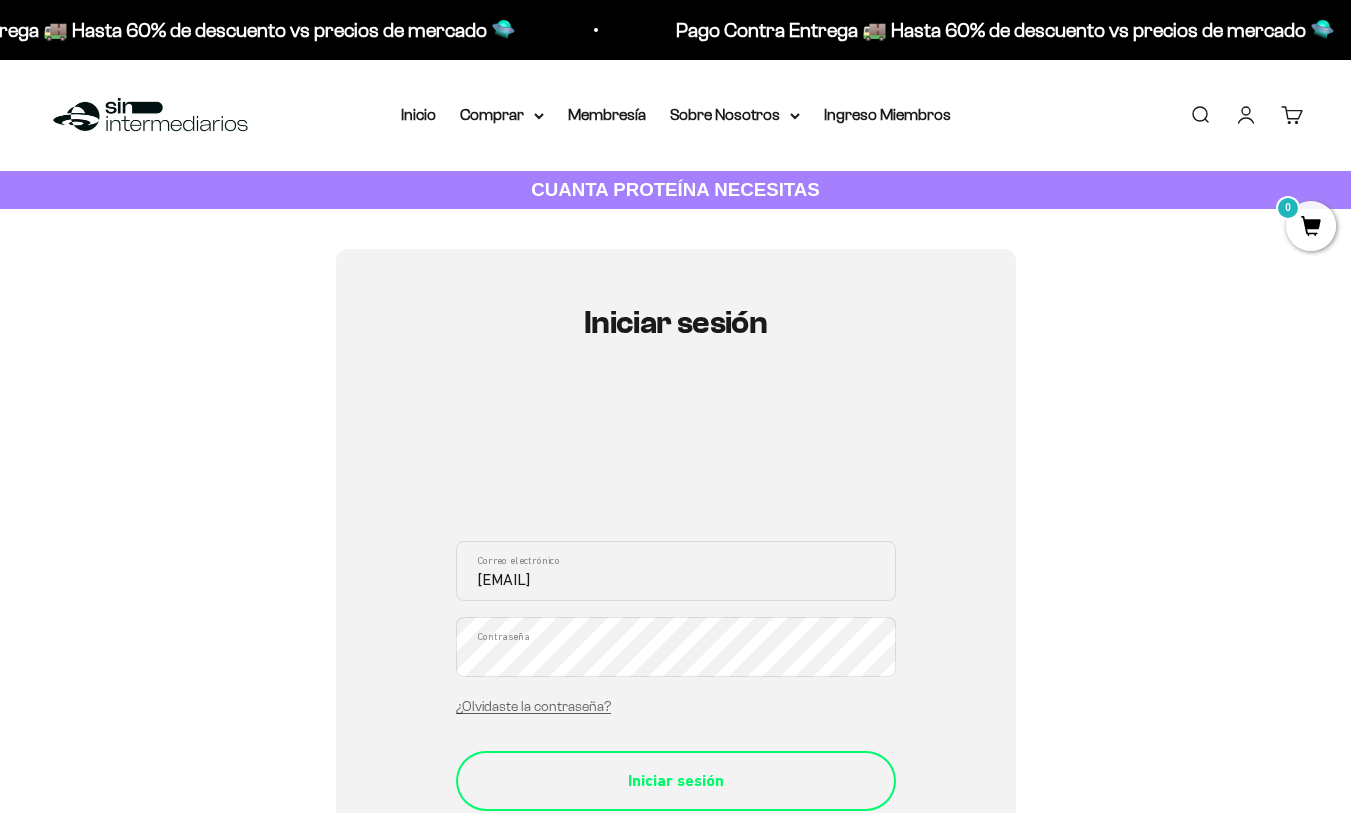 click on "Iniciar sesión" at bounding box center (676, 781) 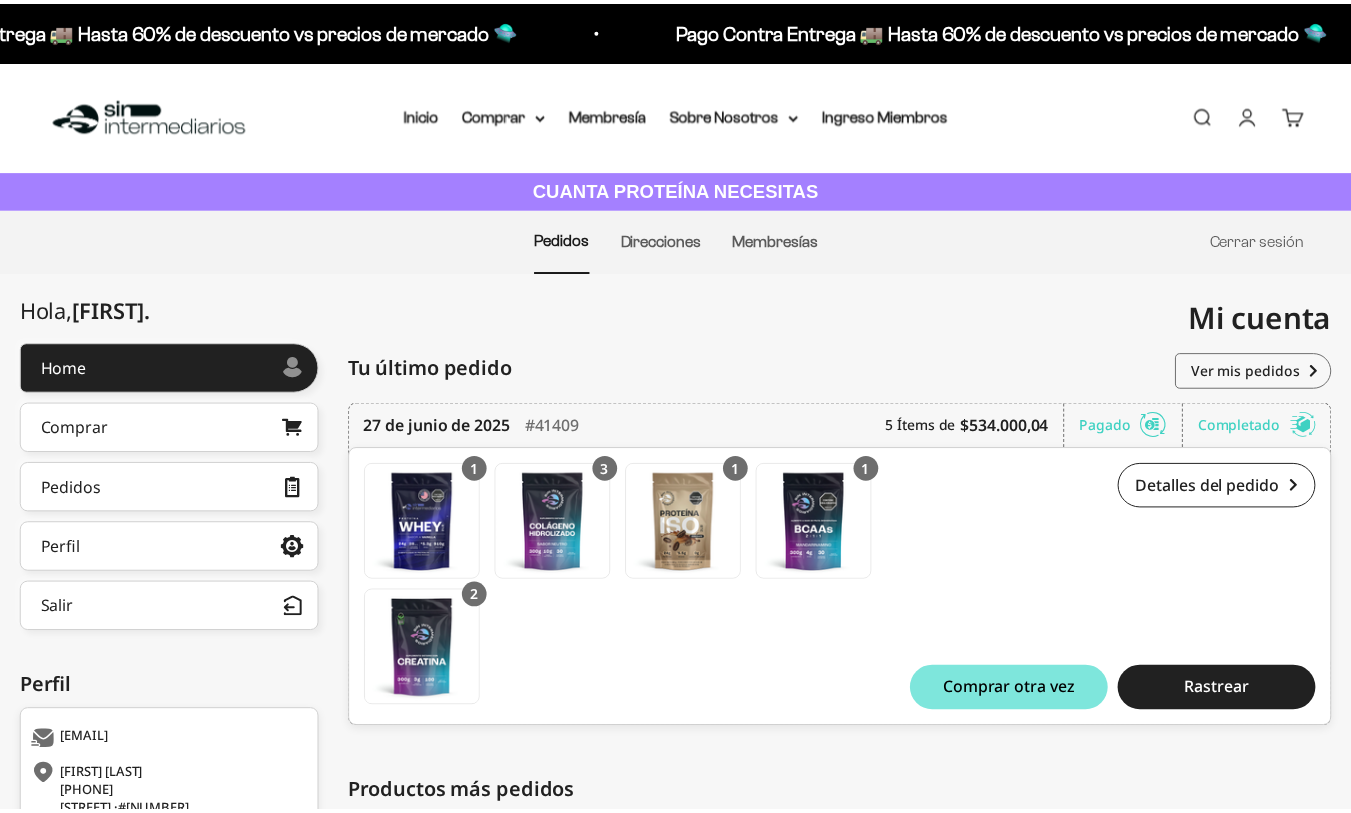 scroll, scrollTop: 0, scrollLeft: 0, axis: both 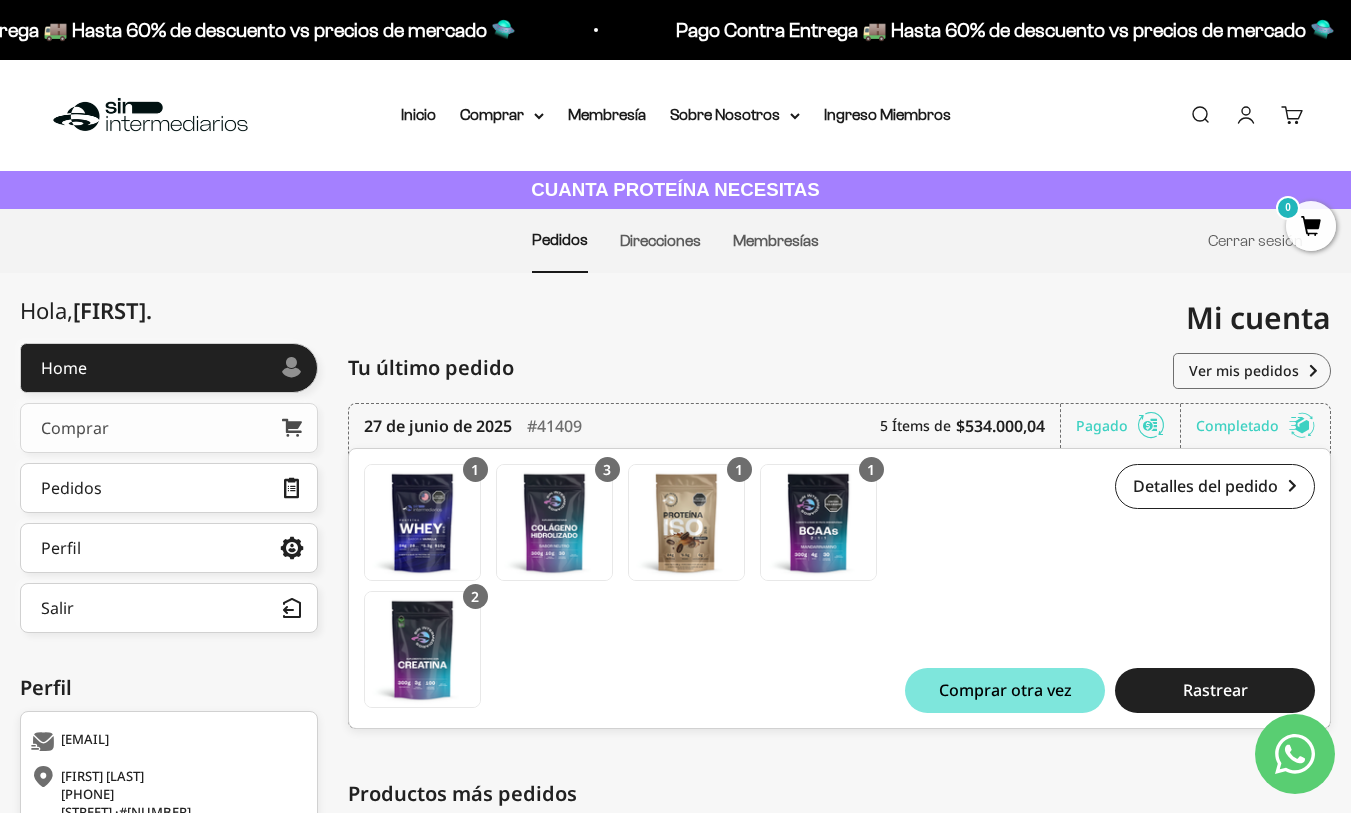 click on "Comprar" at bounding box center (169, 428) 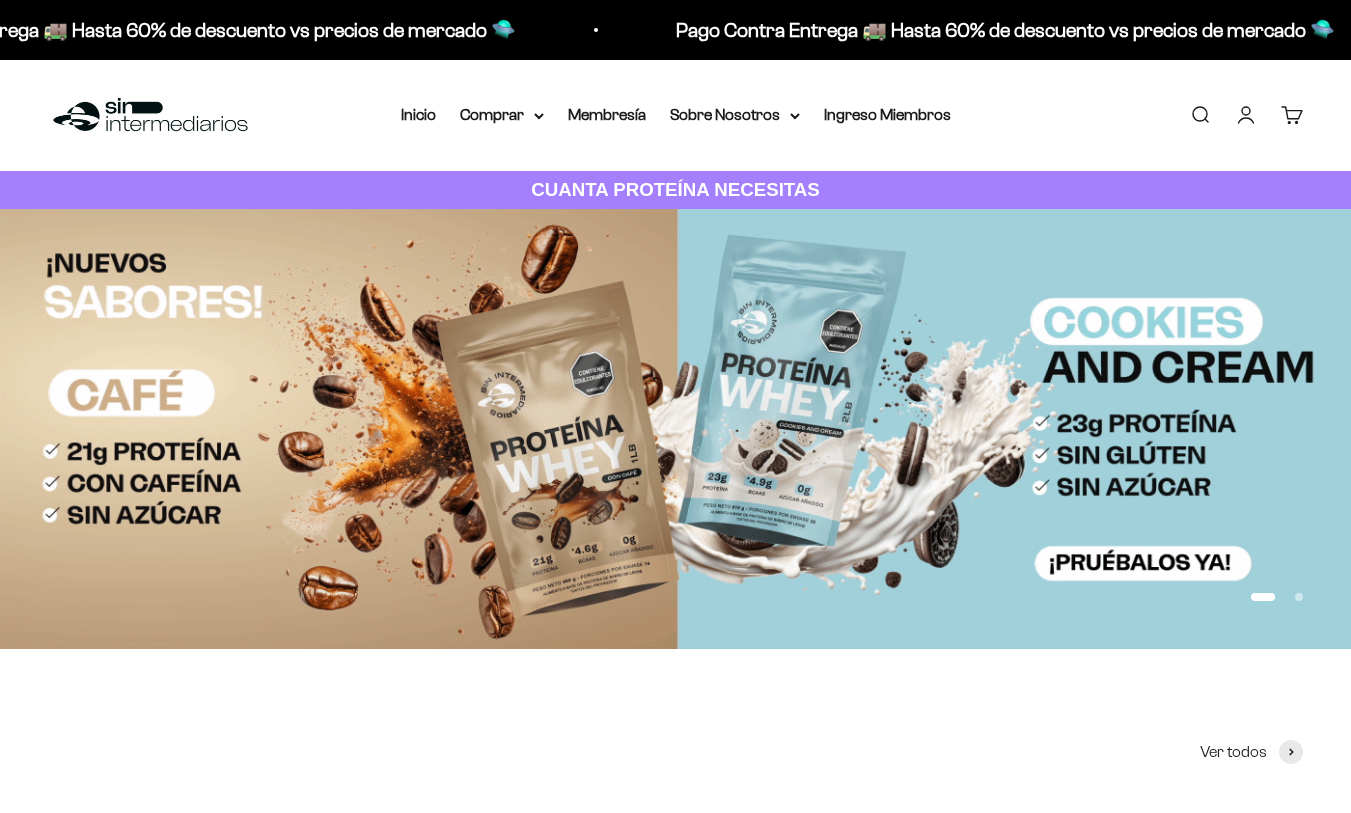 scroll, scrollTop: 0, scrollLeft: 0, axis: both 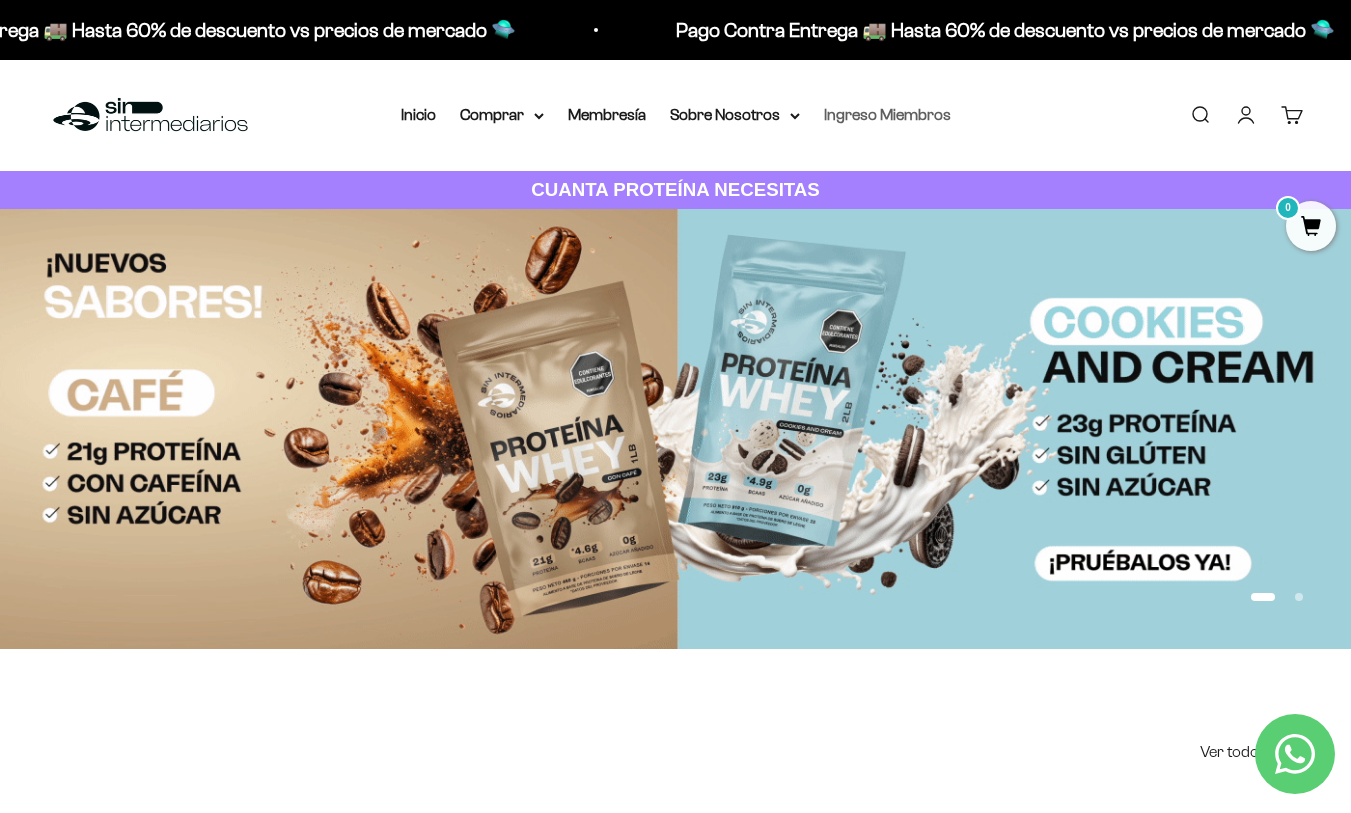 click on "Ingreso Miembros" at bounding box center (887, 114) 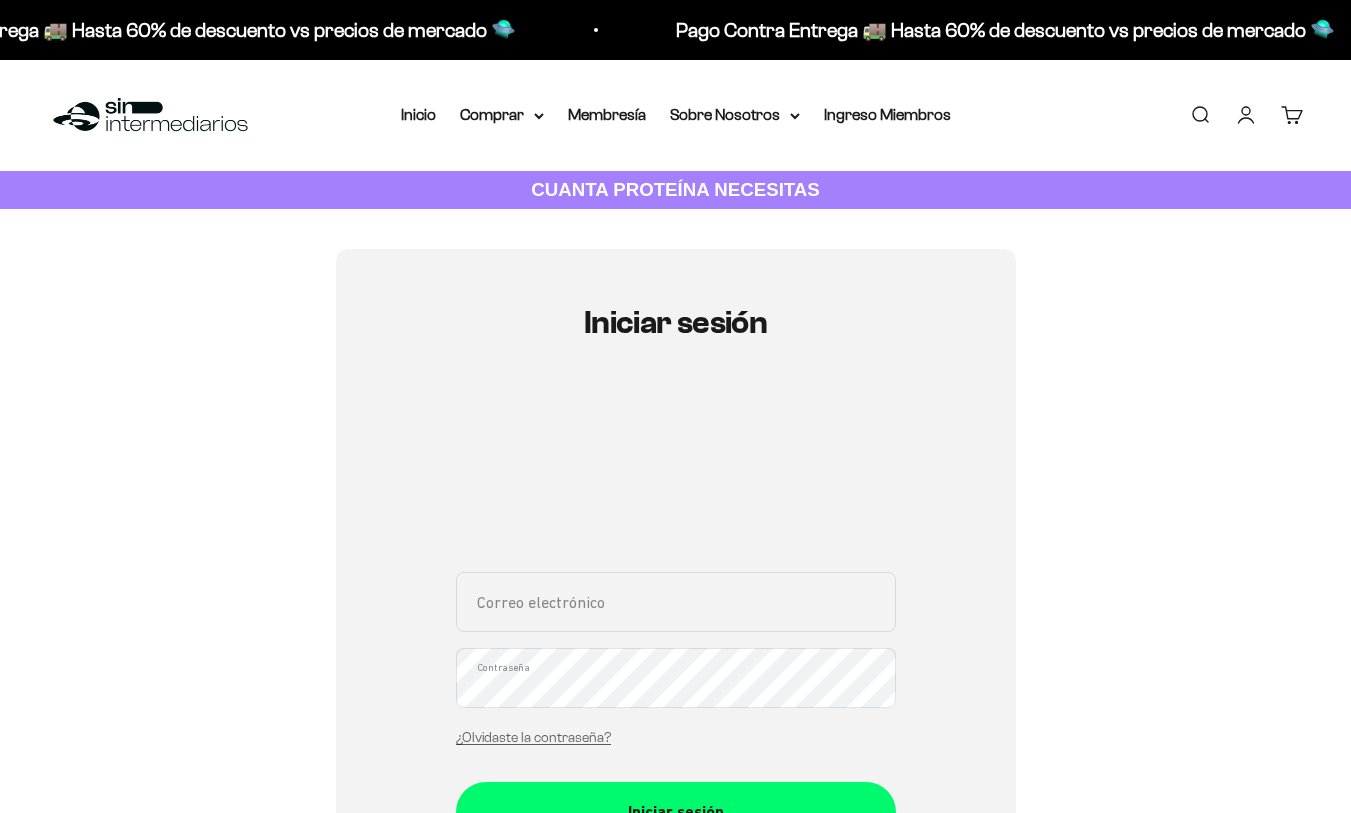 scroll, scrollTop: 0, scrollLeft: 0, axis: both 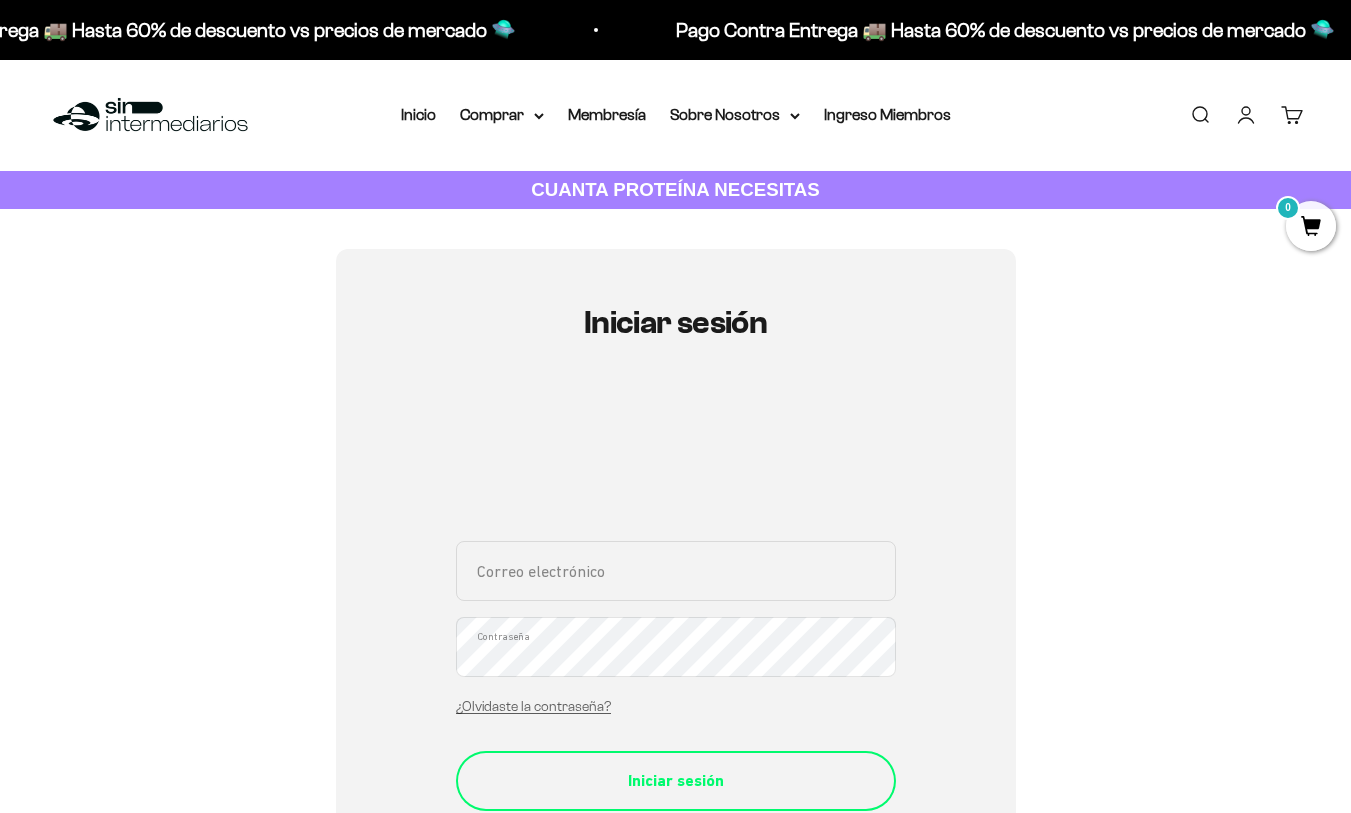type on "[USERNAME]@example.com" 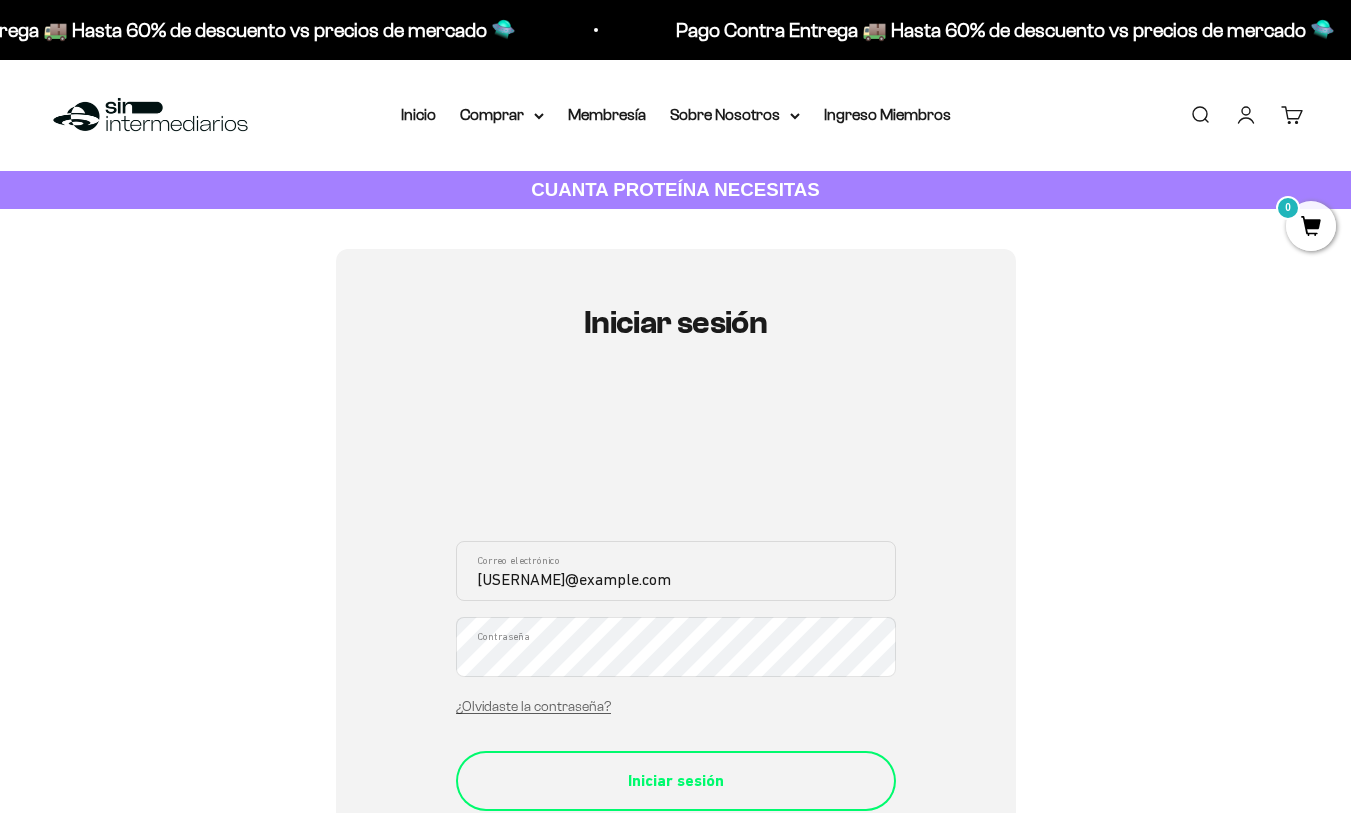 click on "Iniciar sesión" at bounding box center [676, 781] 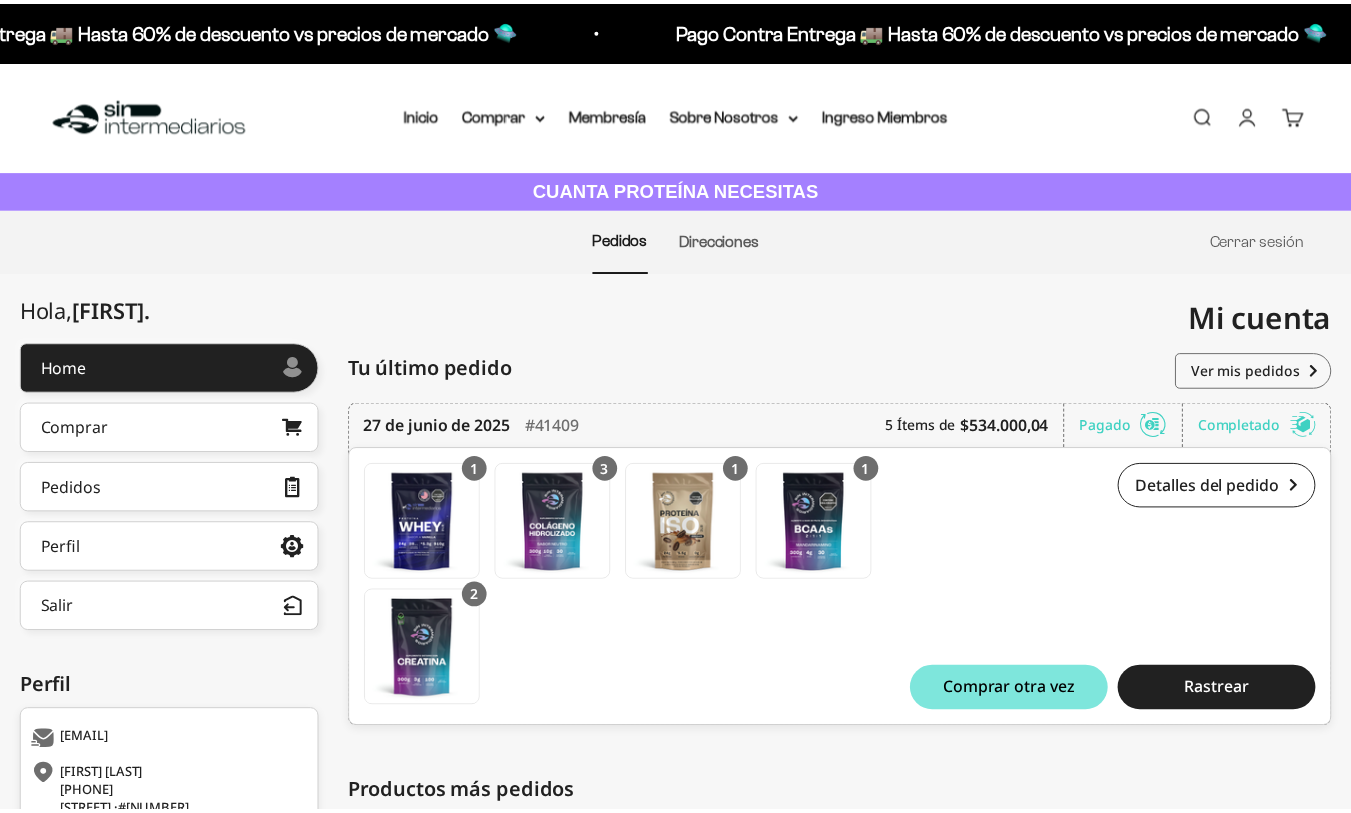 scroll, scrollTop: 0, scrollLeft: 0, axis: both 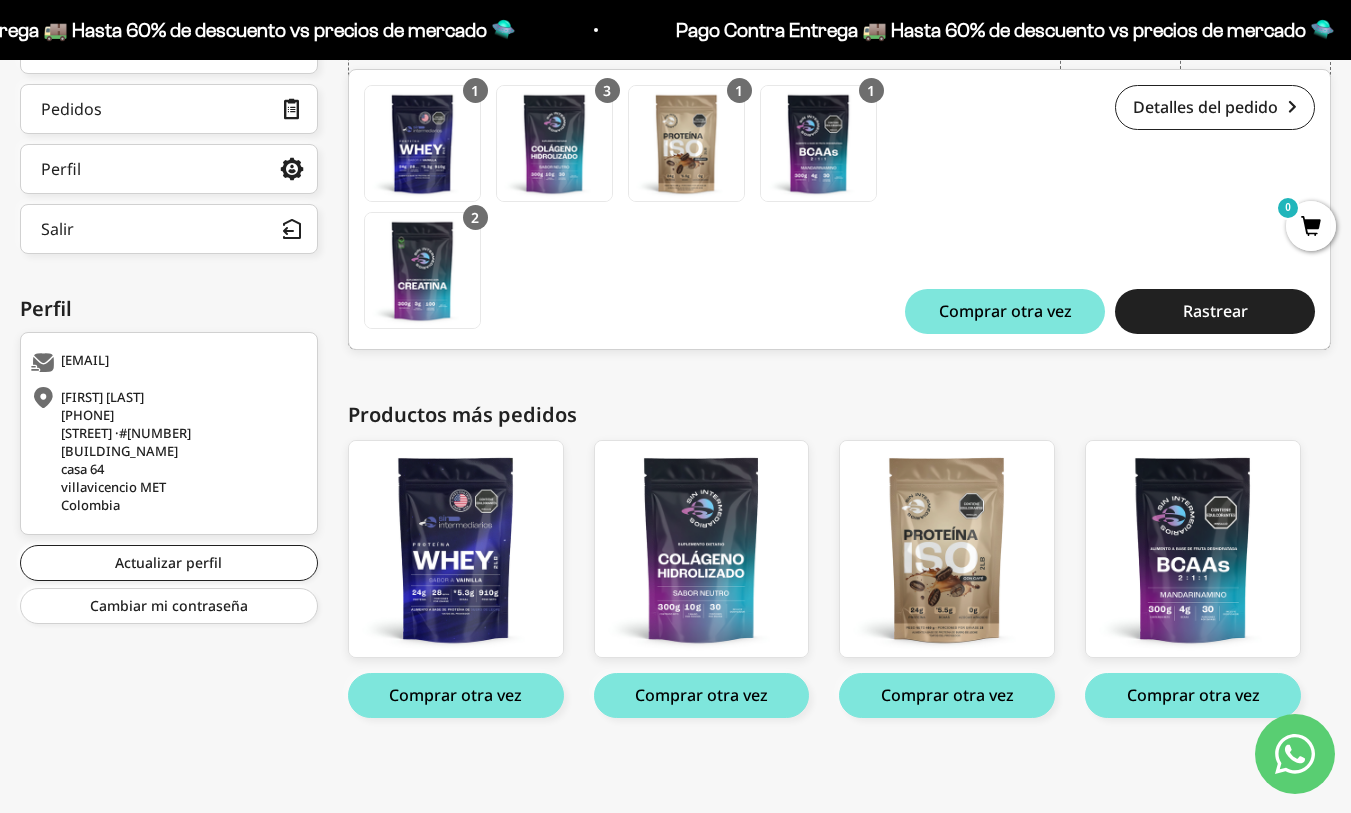 drag, startPoint x: 1353, startPoint y: 225, endPoint x: 1359, endPoint y: 581, distance: 356.05057 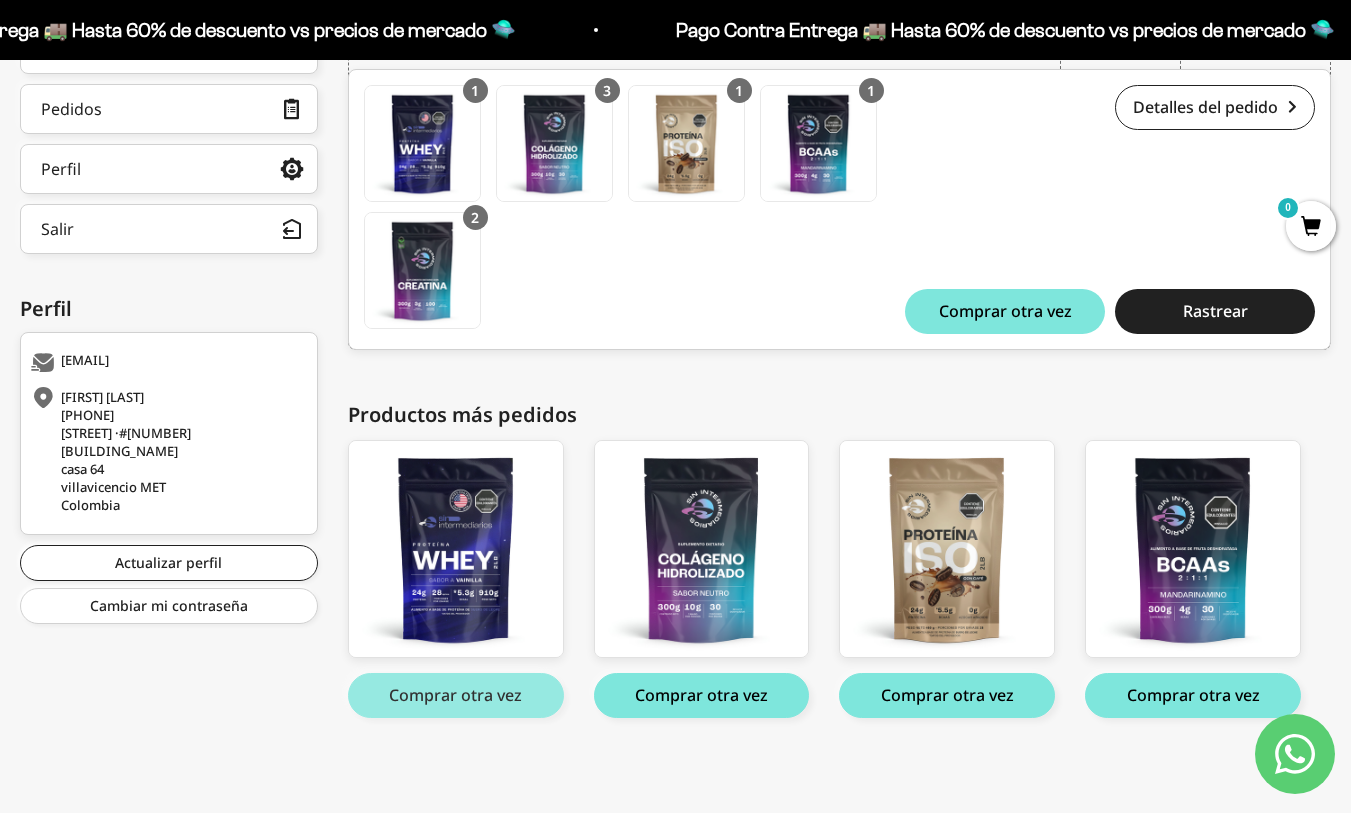 click on "Comprar otra vez" at bounding box center [456, 695] 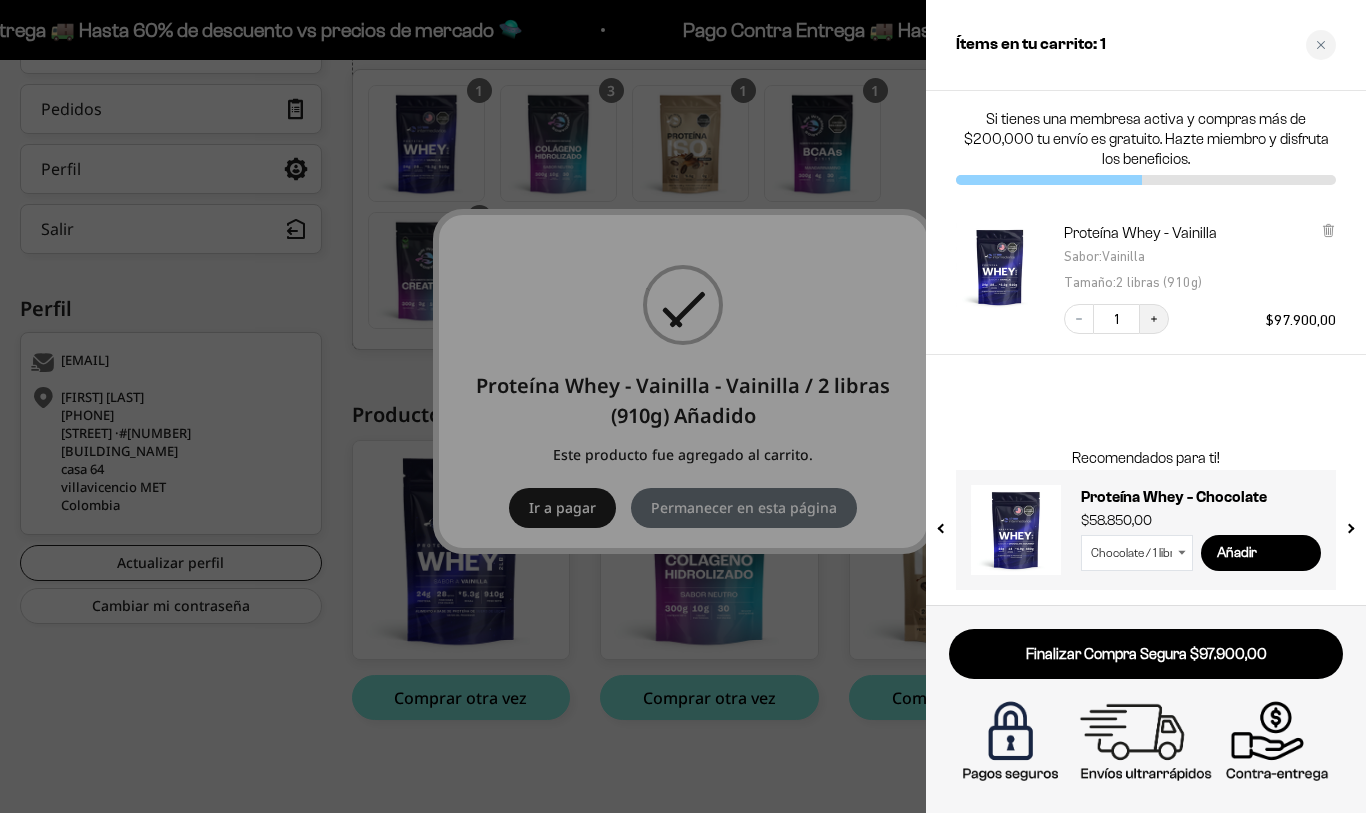 click 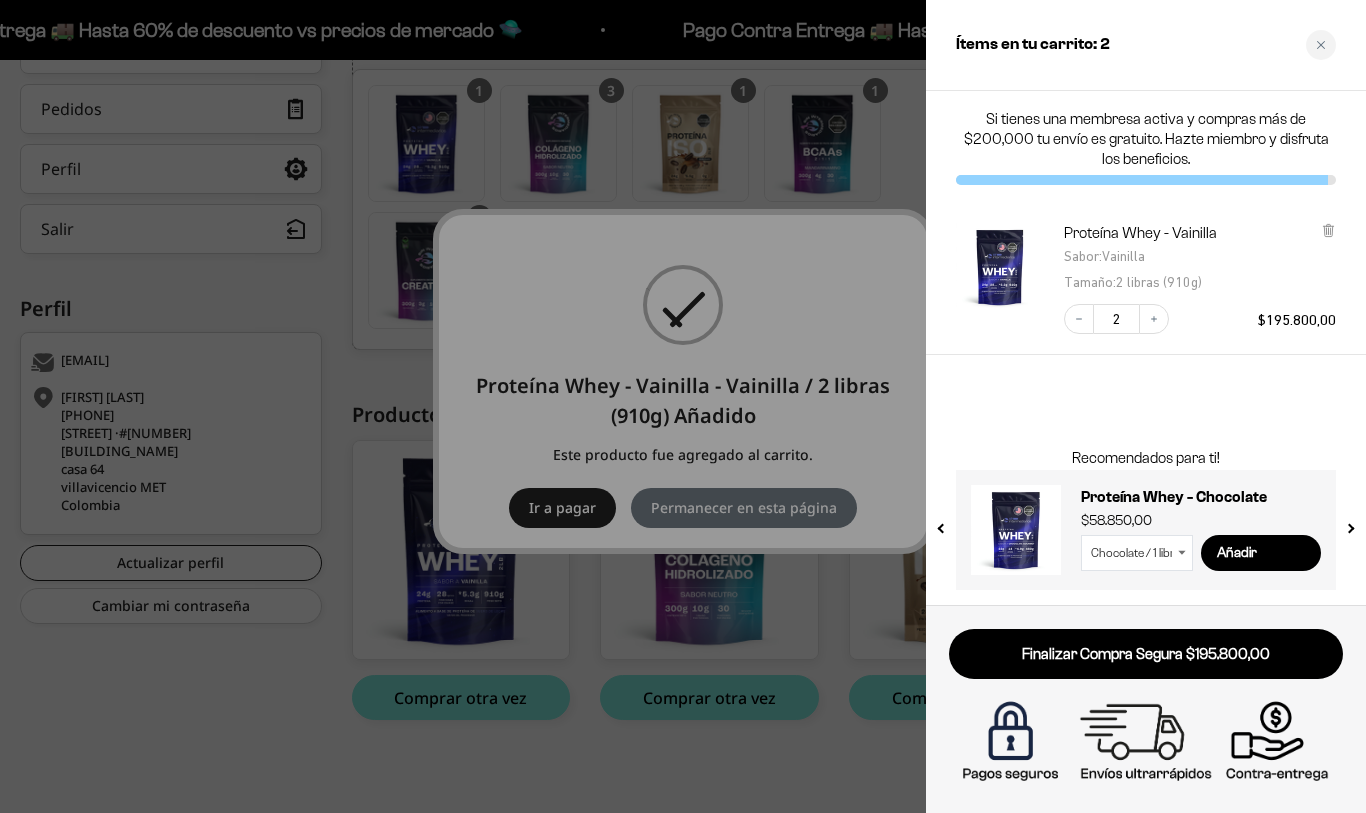 click at bounding box center [683, 406] 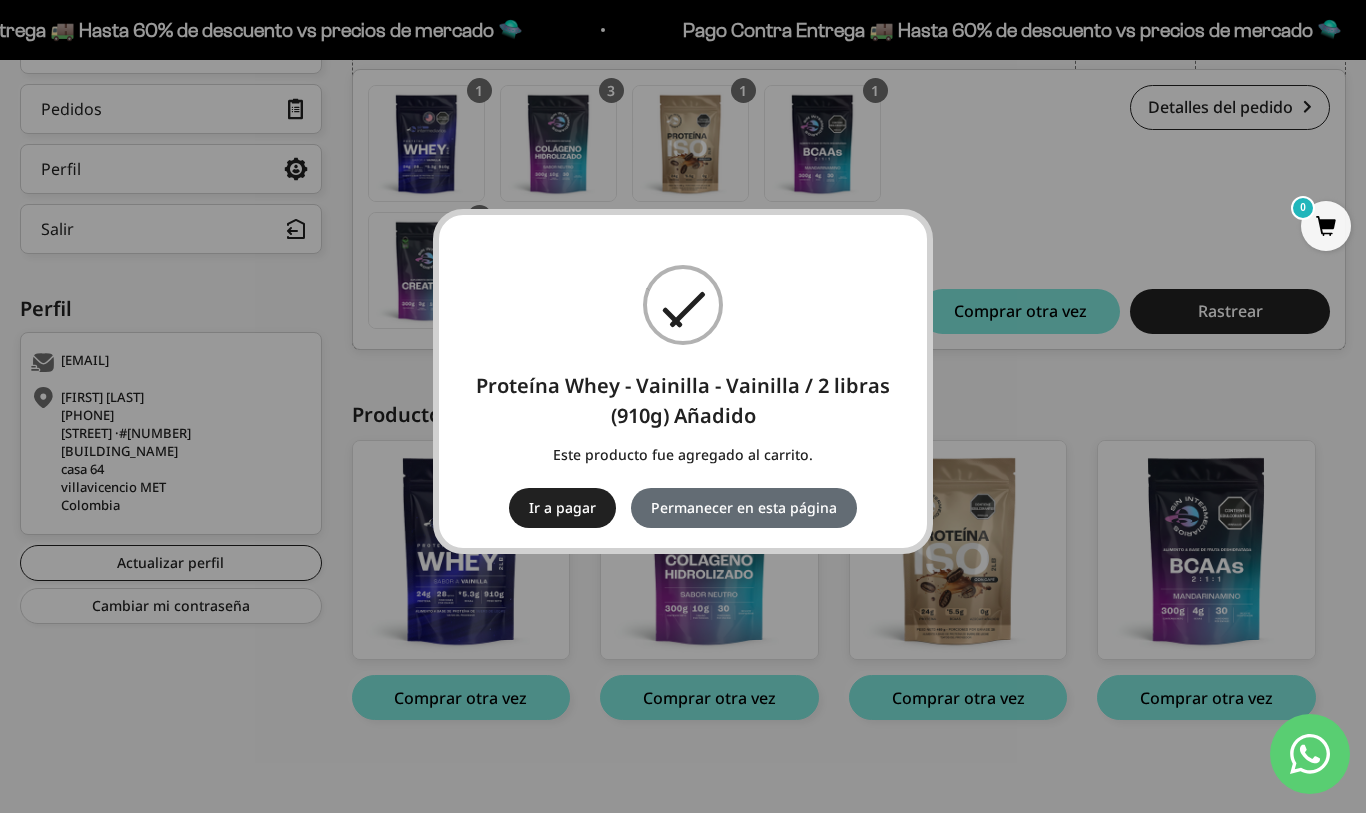 click on "Permanecer en esta página" at bounding box center [744, 508] 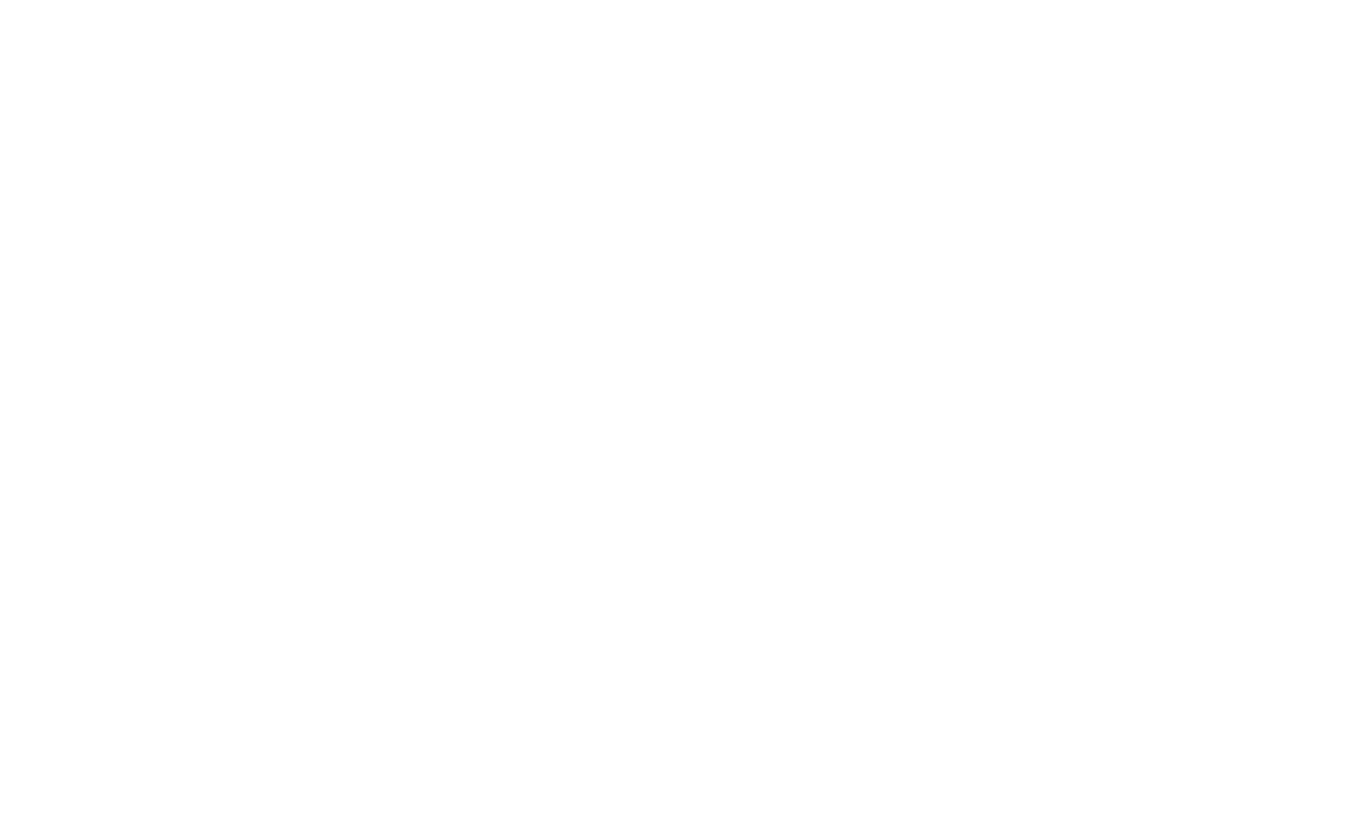 scroll, scrollTop: 0, scrollLeft: 0, axis: both 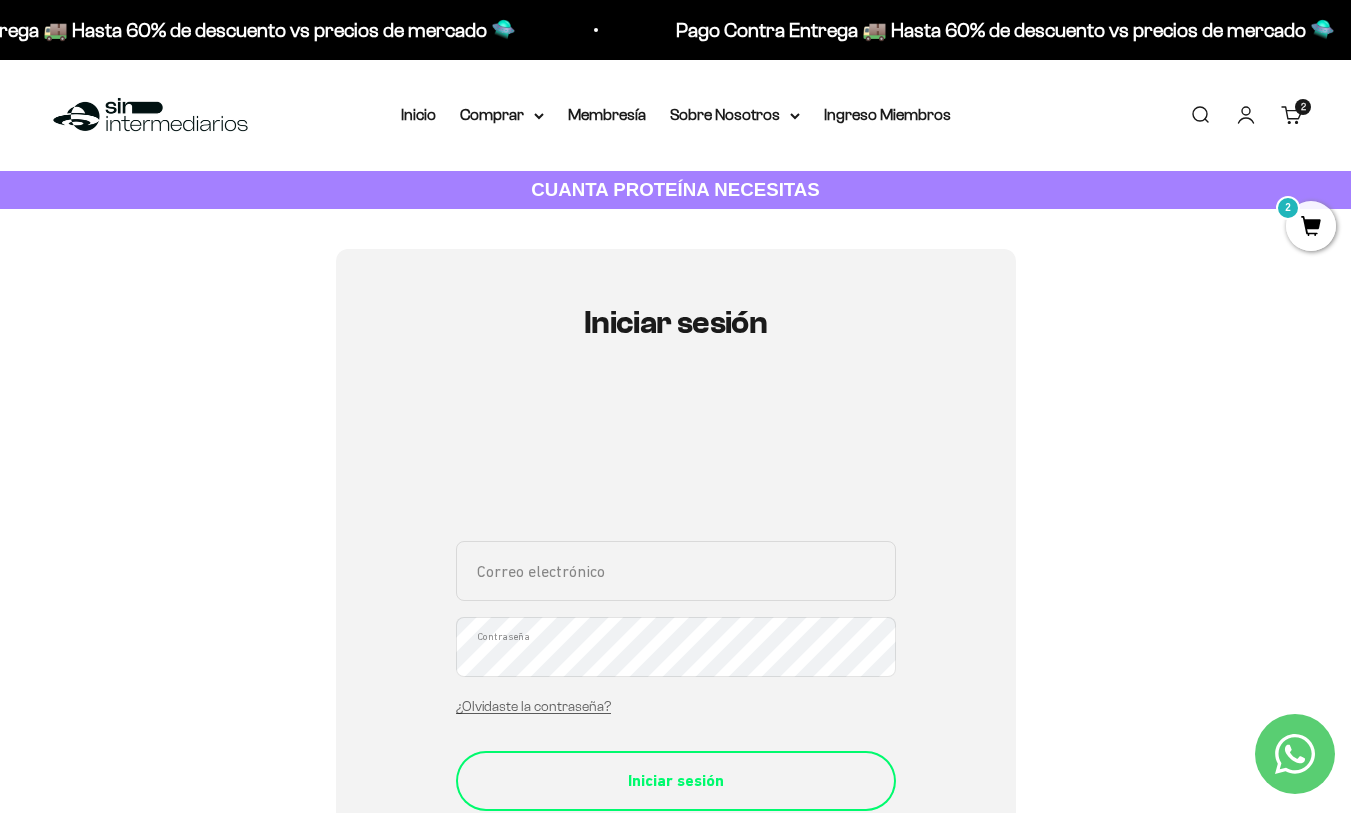 type on "[EMAIL]" 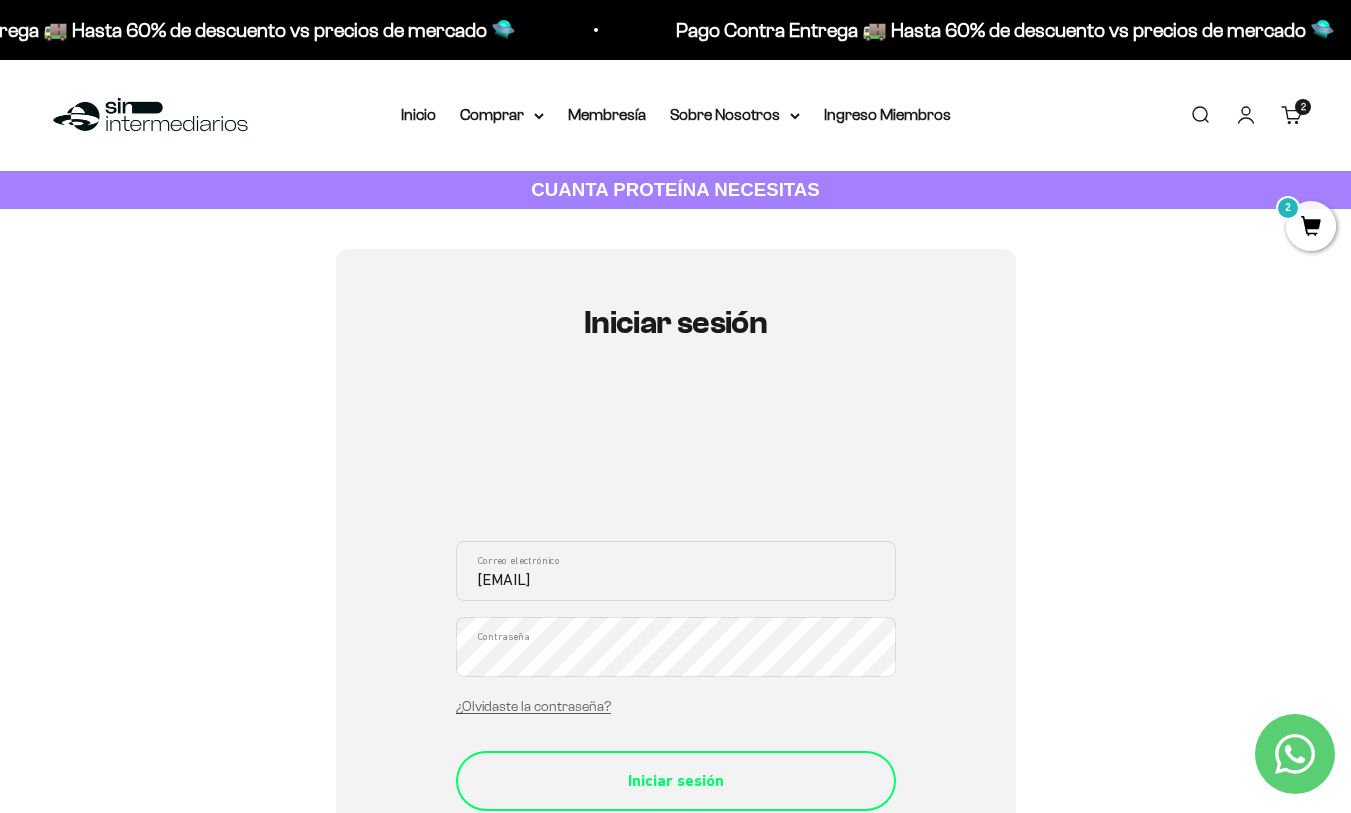 click on "Iniciar sesión" at bounding box center (676, 781) 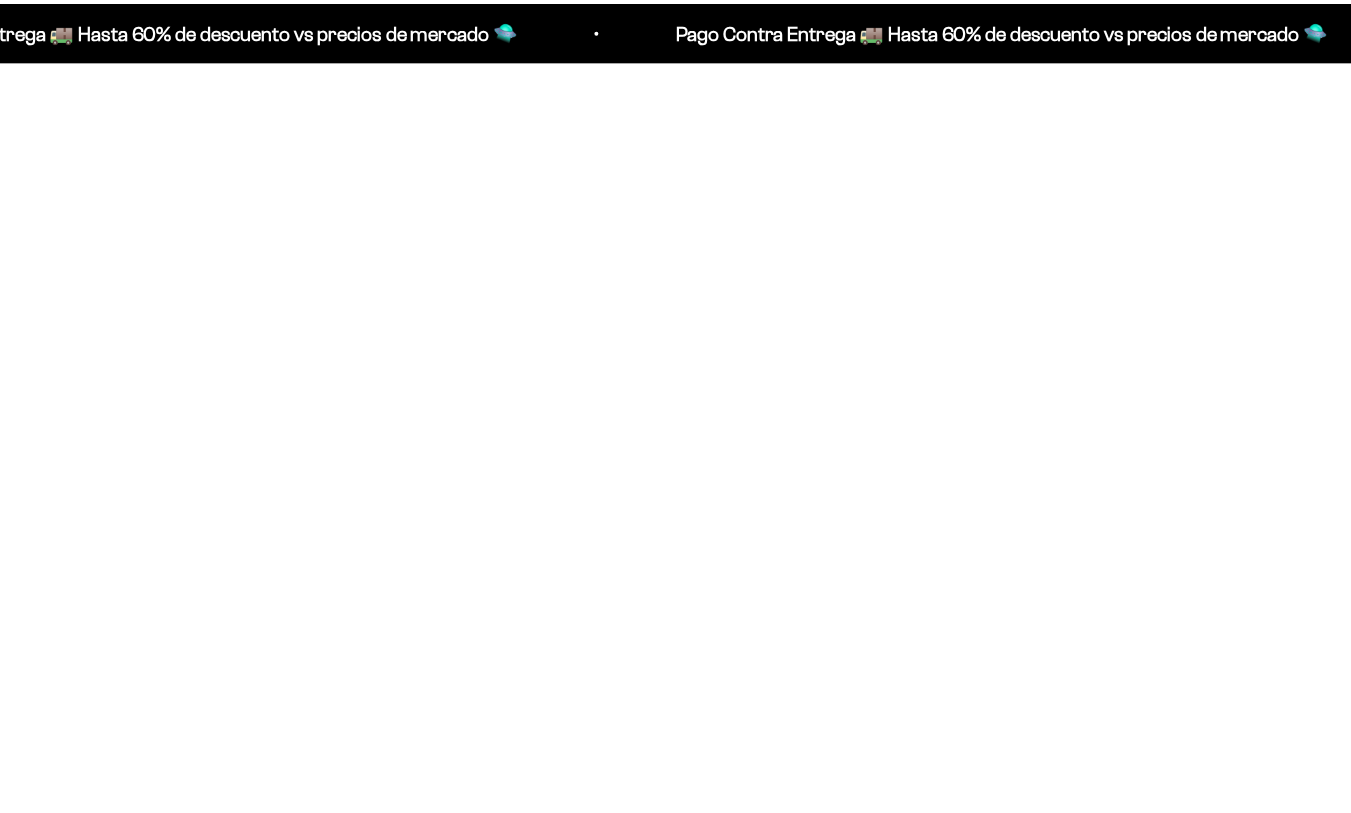 scroll, scrollTop: 0, scrollLeft: 0, axis: both 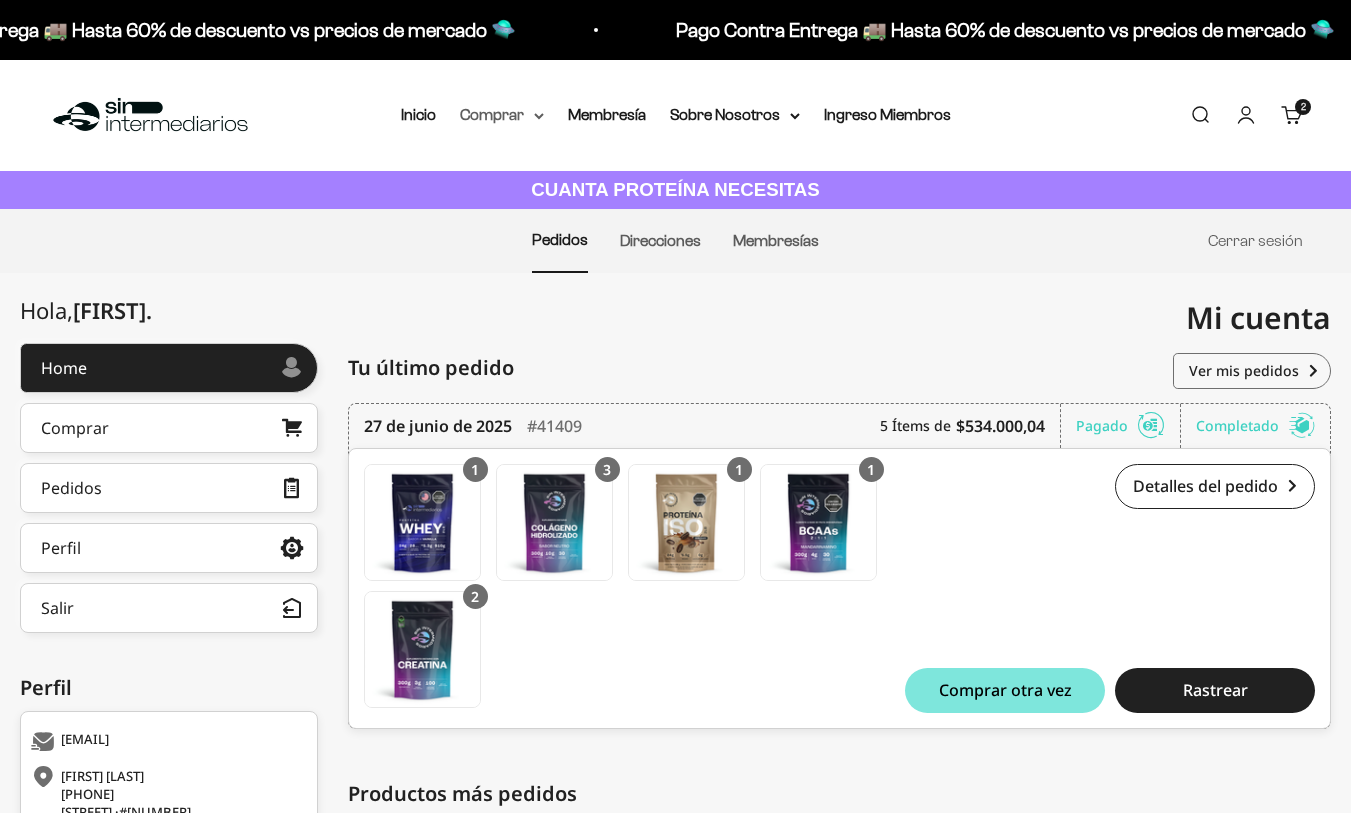 click on "Comprar" at bounding box center (502, 115) 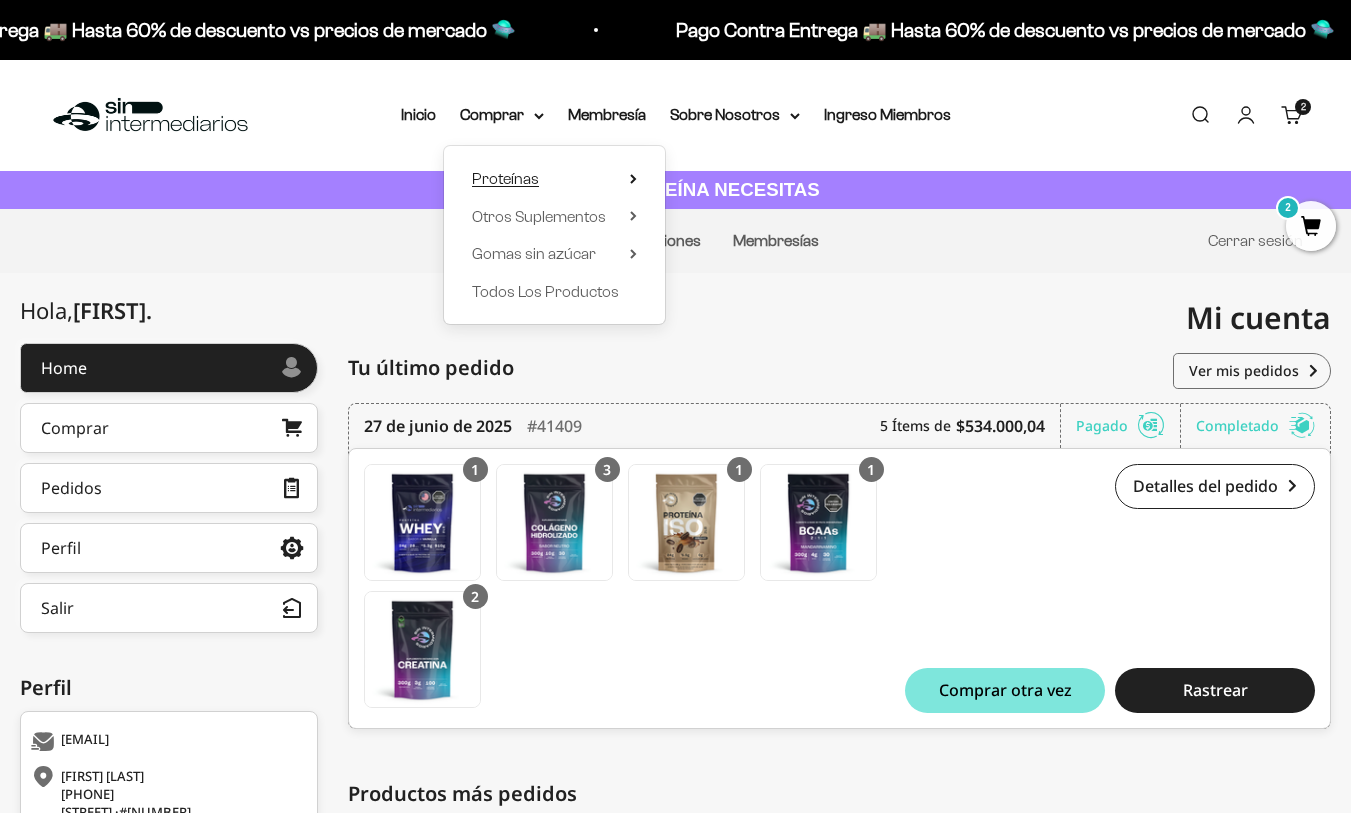 click on "Proteínas" at bounding box center [554, 179] 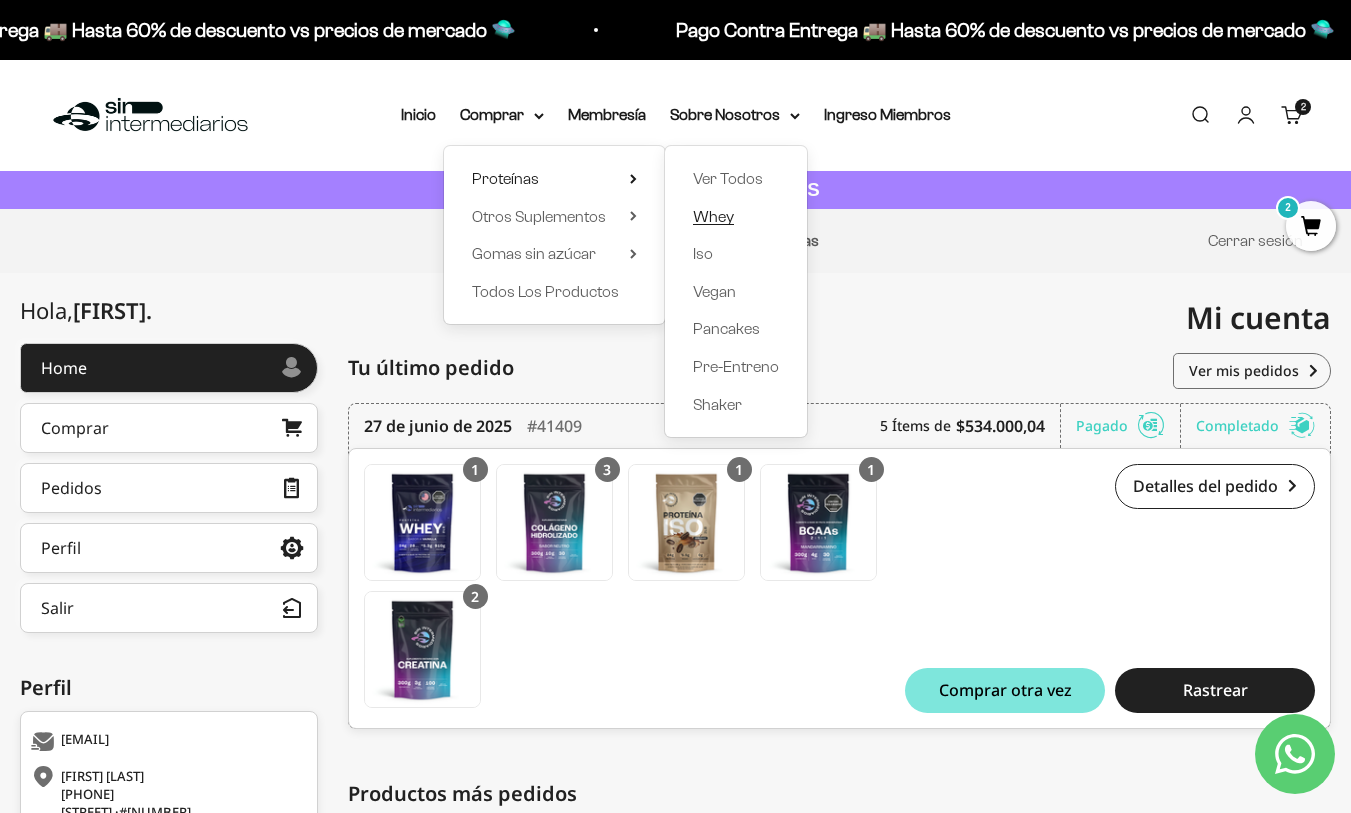 click on "Whey" at bounding box center [713, 217] 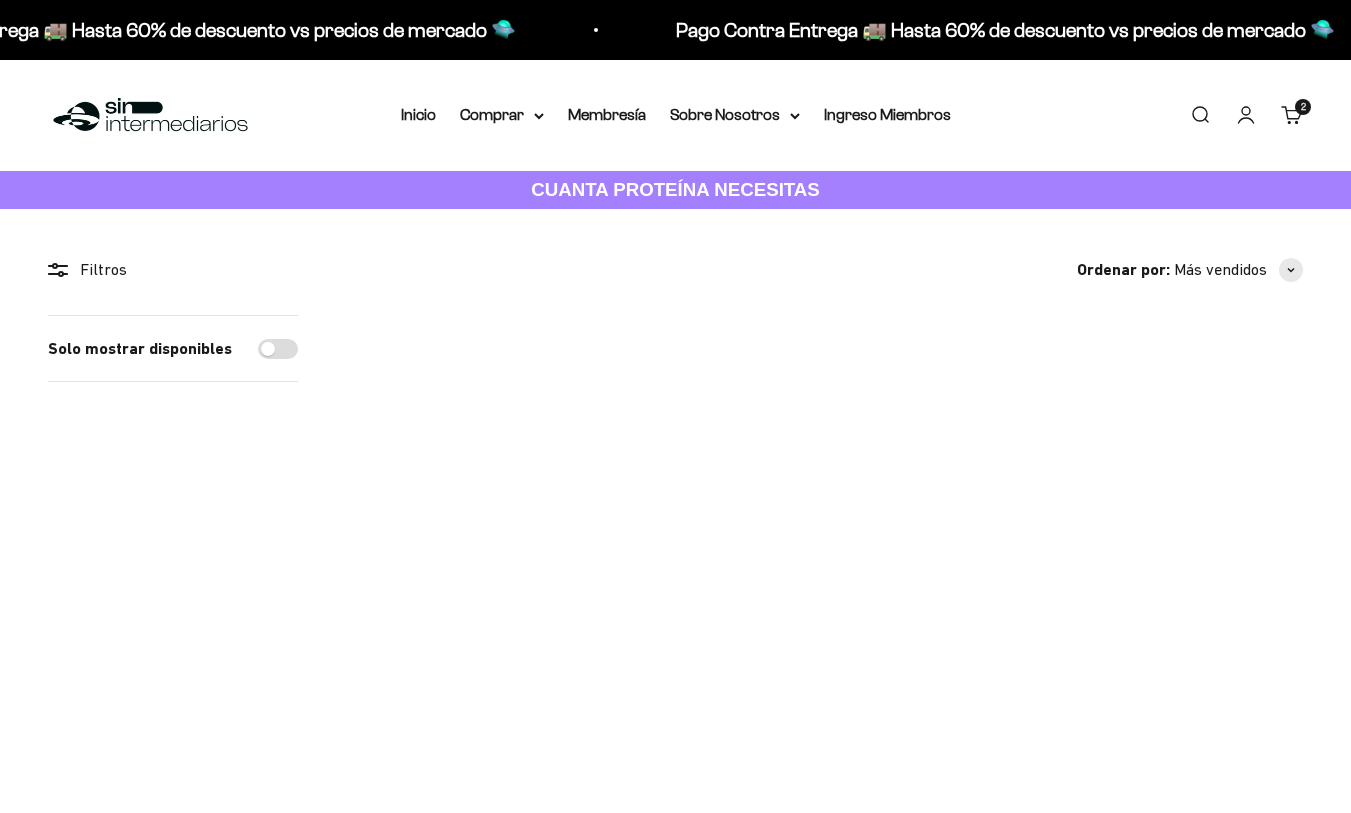 scroll, scrollTop: 0, scrollLeft: 0, axis: both 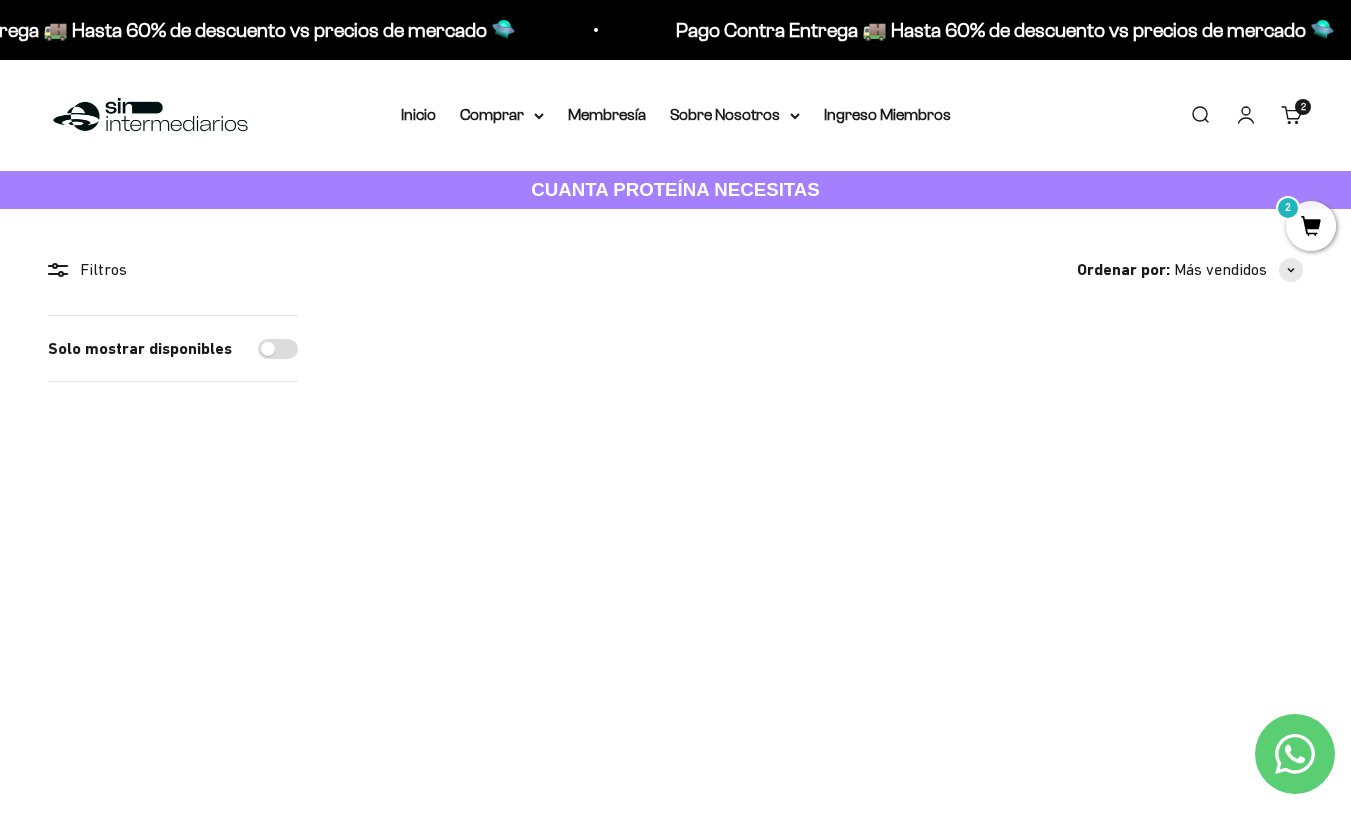click at bounding box center [824, 466] 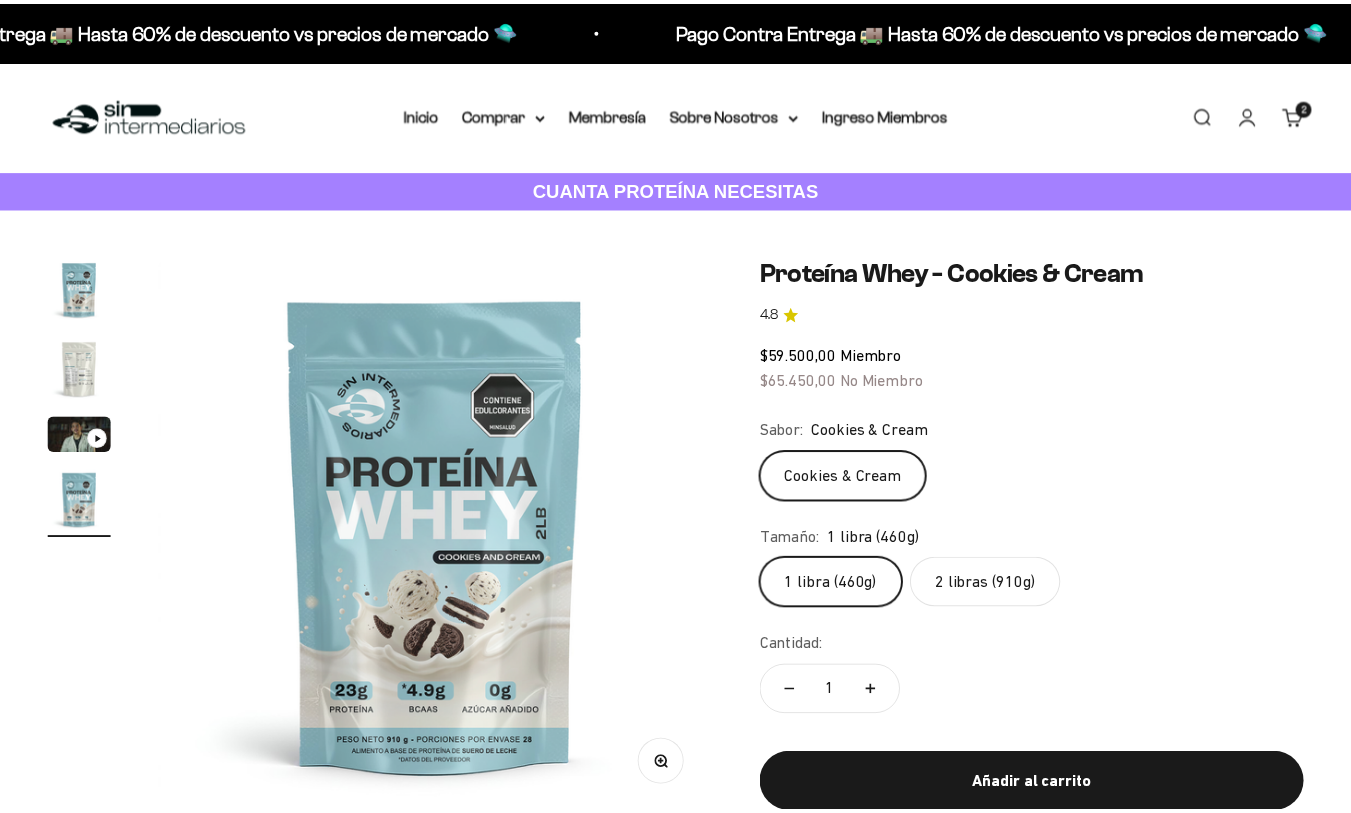 scroll, scrollTop: 0, scrollLeft: 0, axis: both 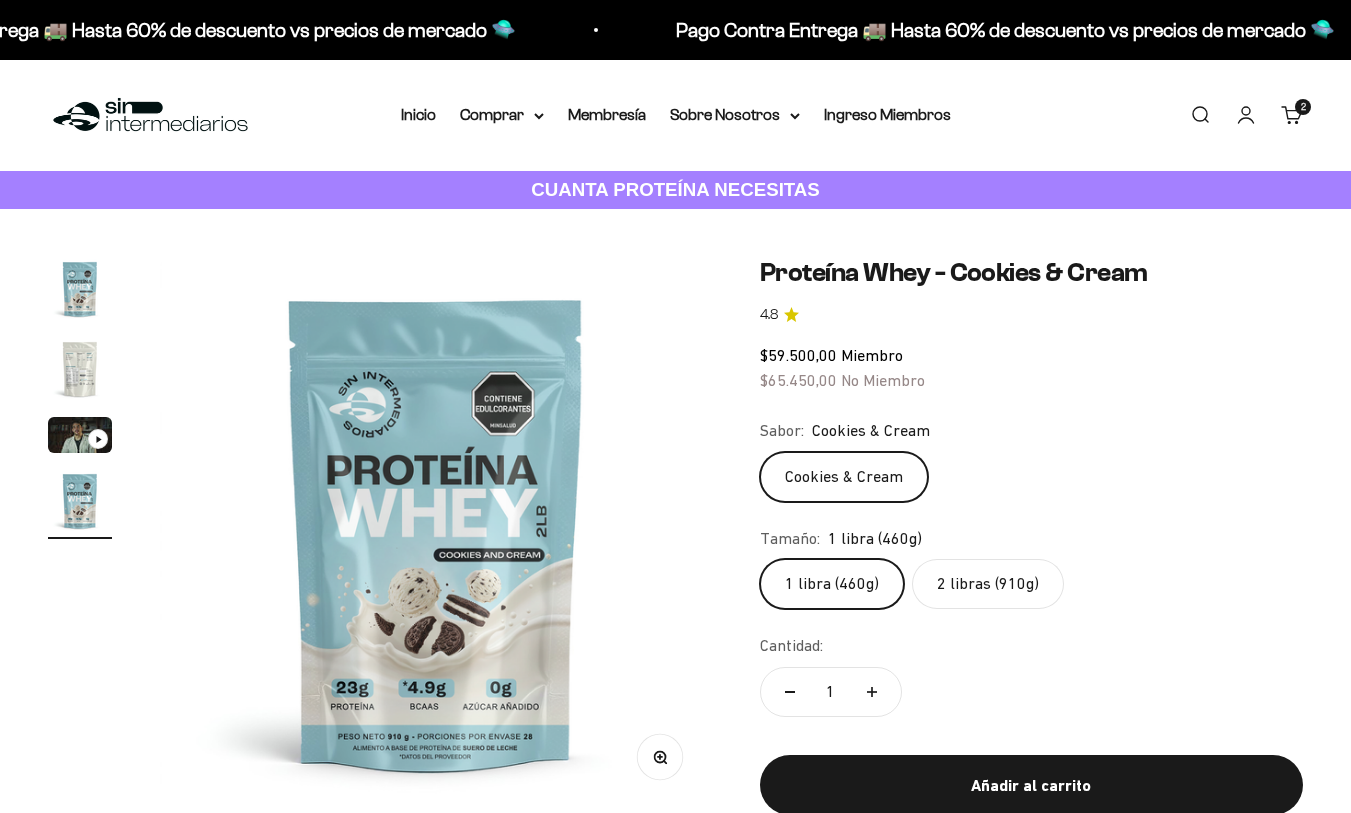 click on "2 libras (910g)" 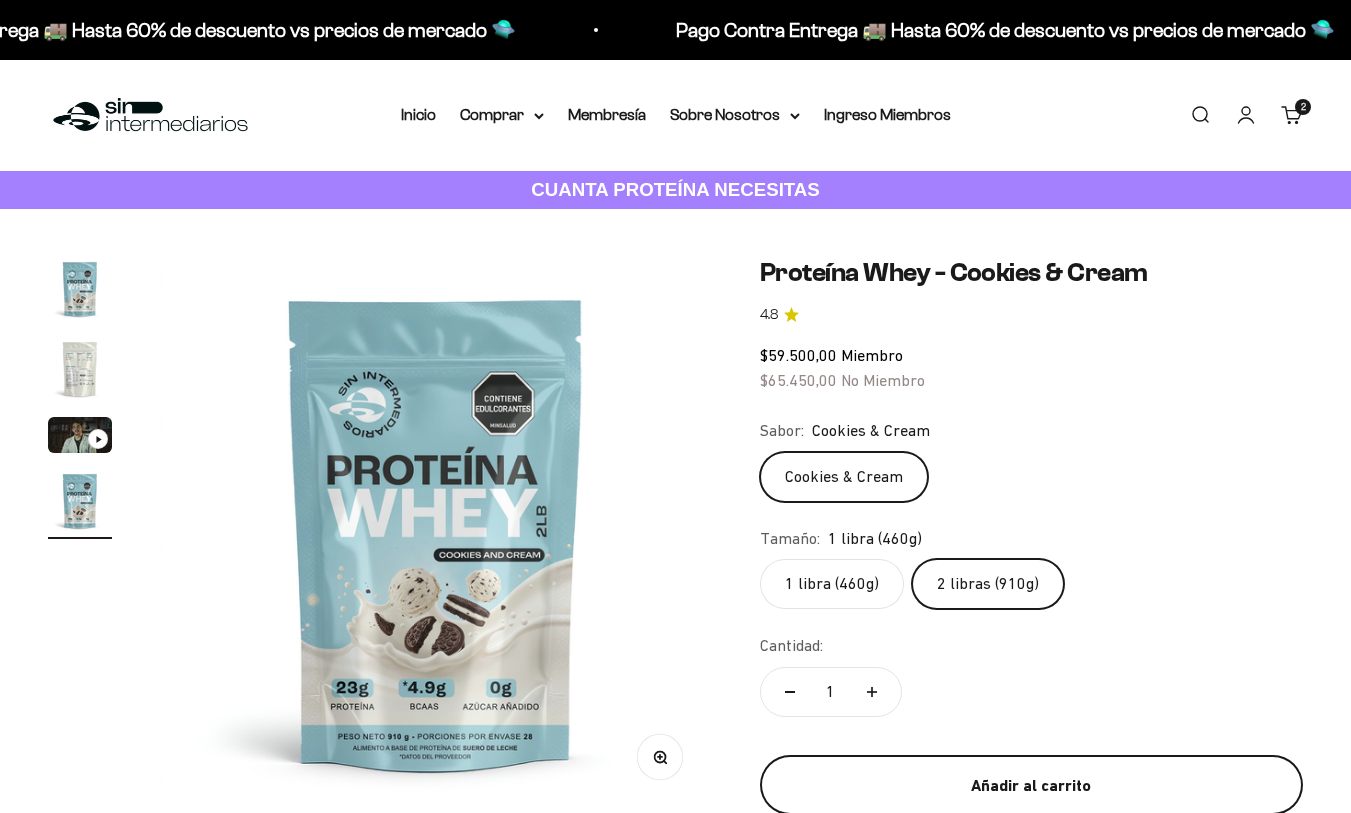 scroll, scrollTop: 0, scrollLeft: 1691, axis: horizontal 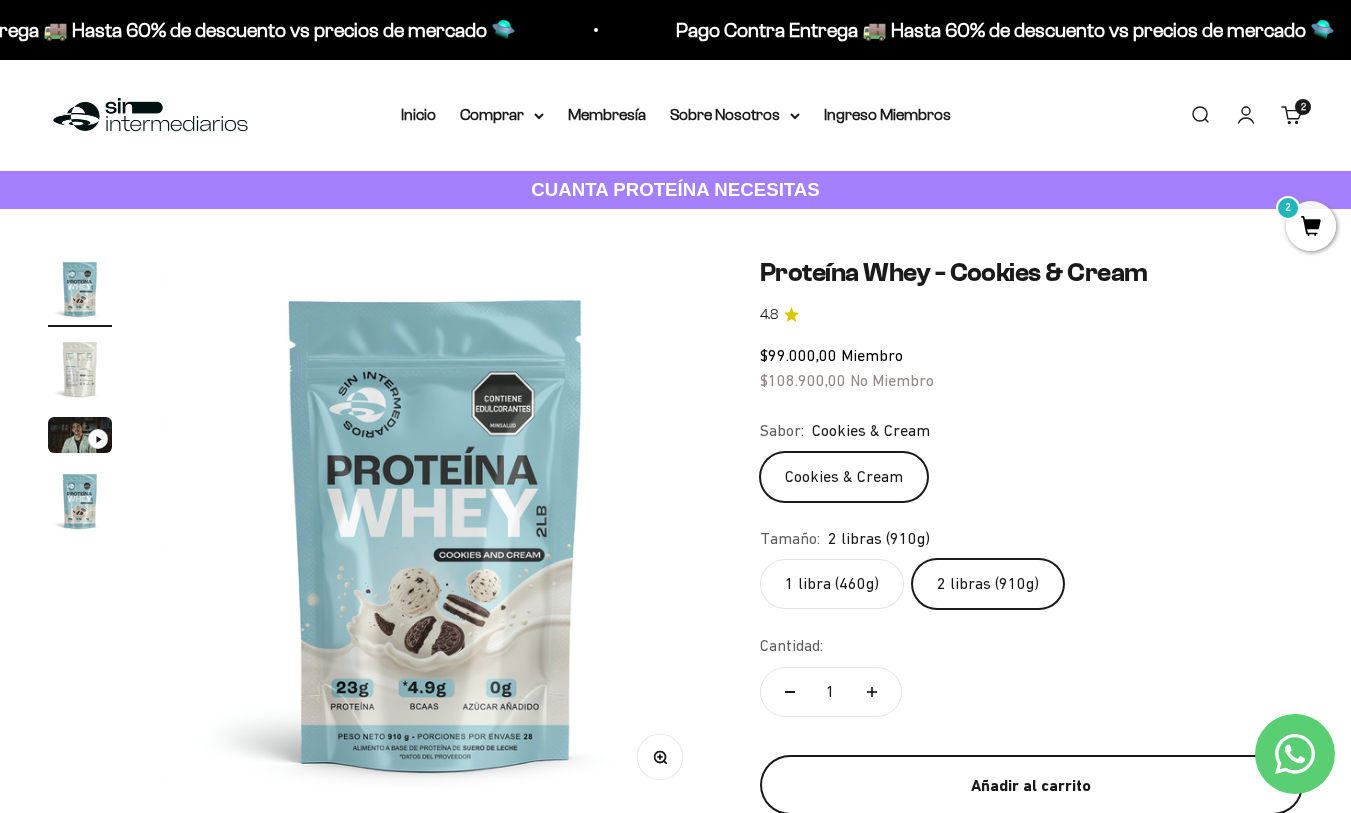 click on "Añadir al carrito" at bounding box center (1031, 786) 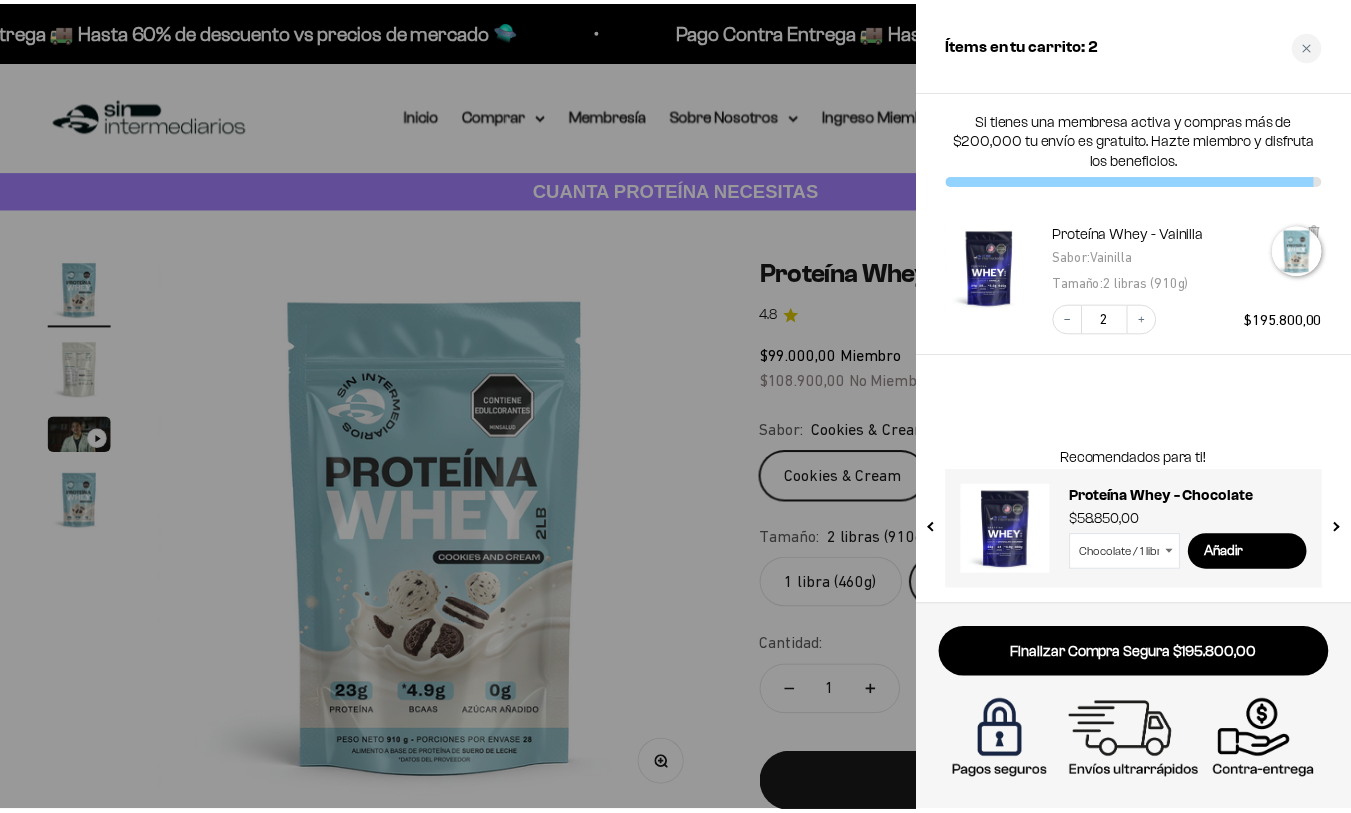 scroll, scrollTop: 0, scrollLeft: 0, axis: both 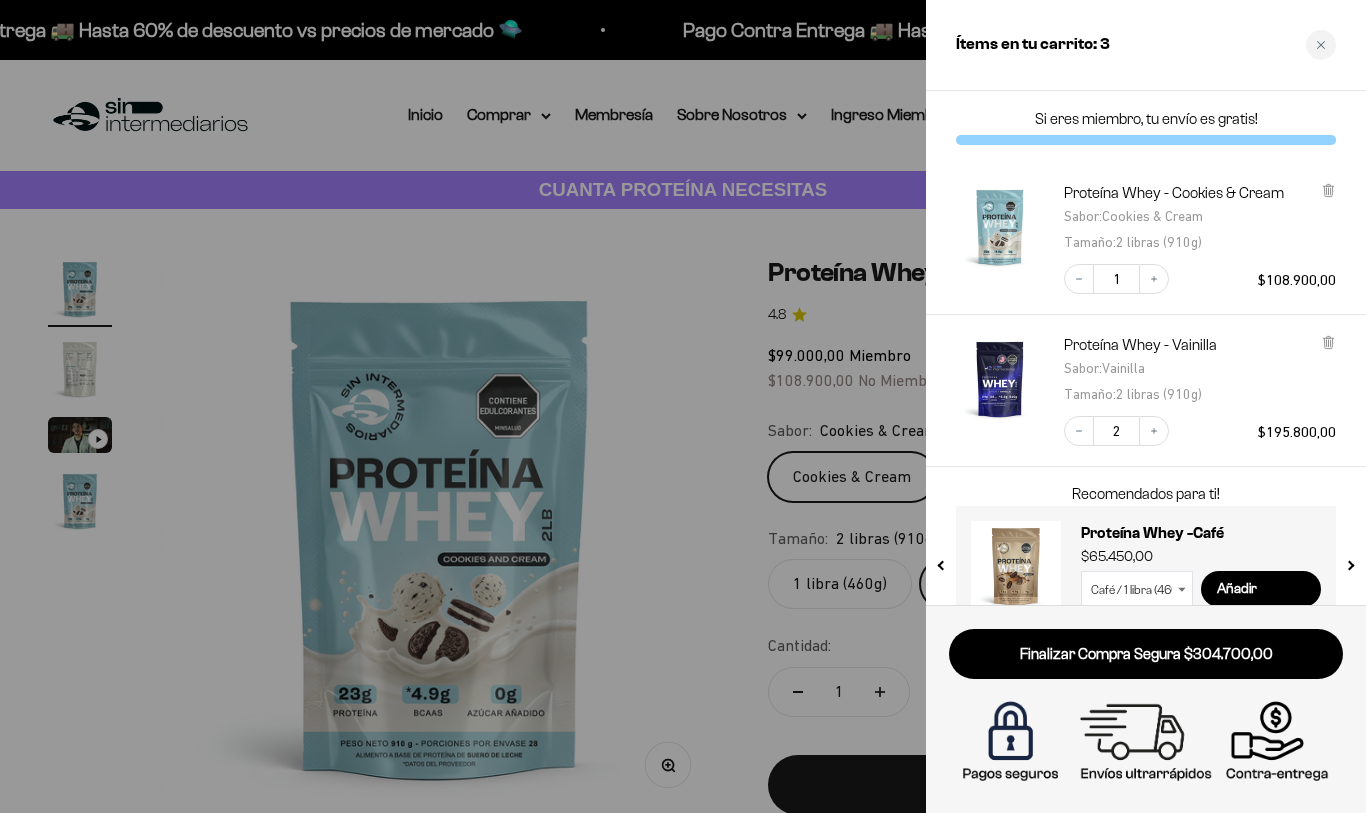 click at bounding box center (683, 406) 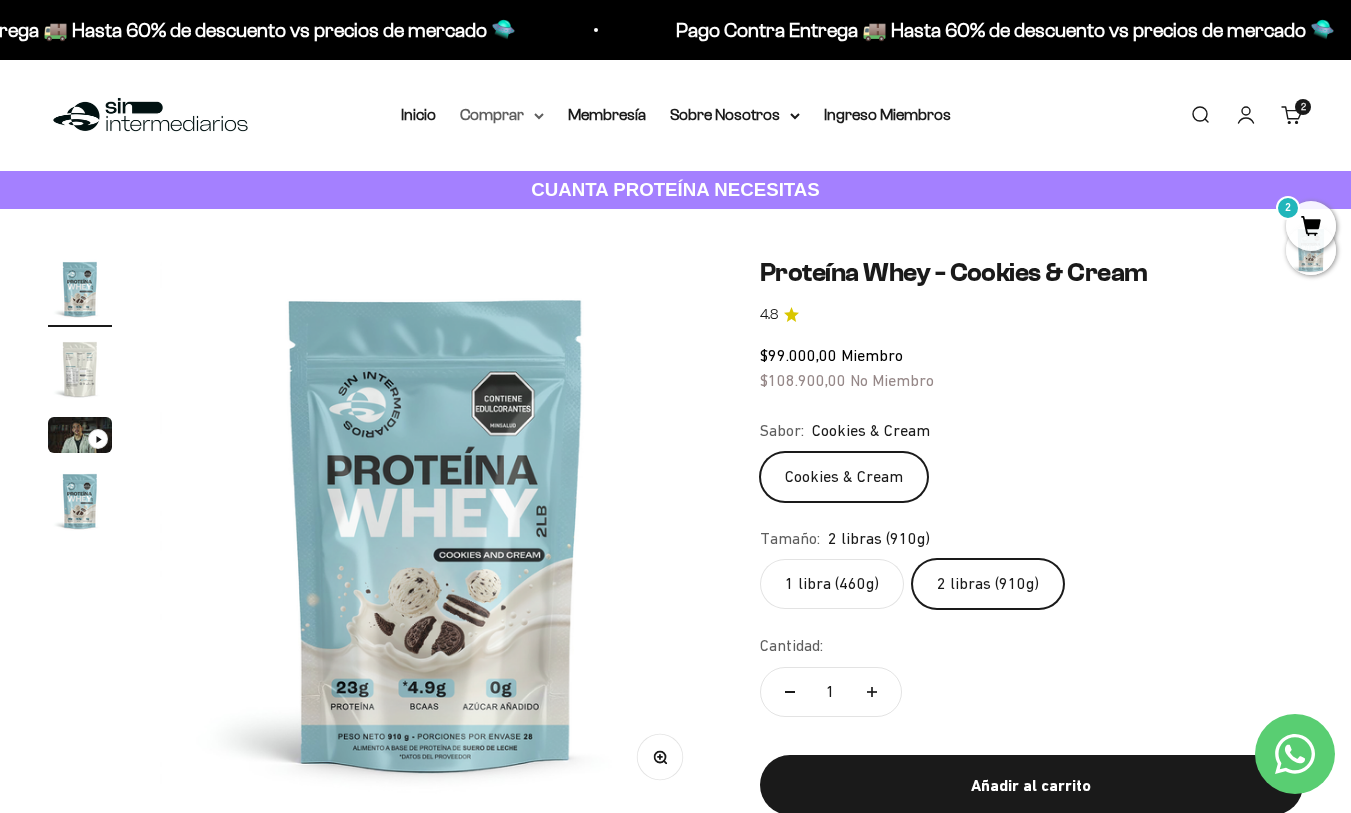 click 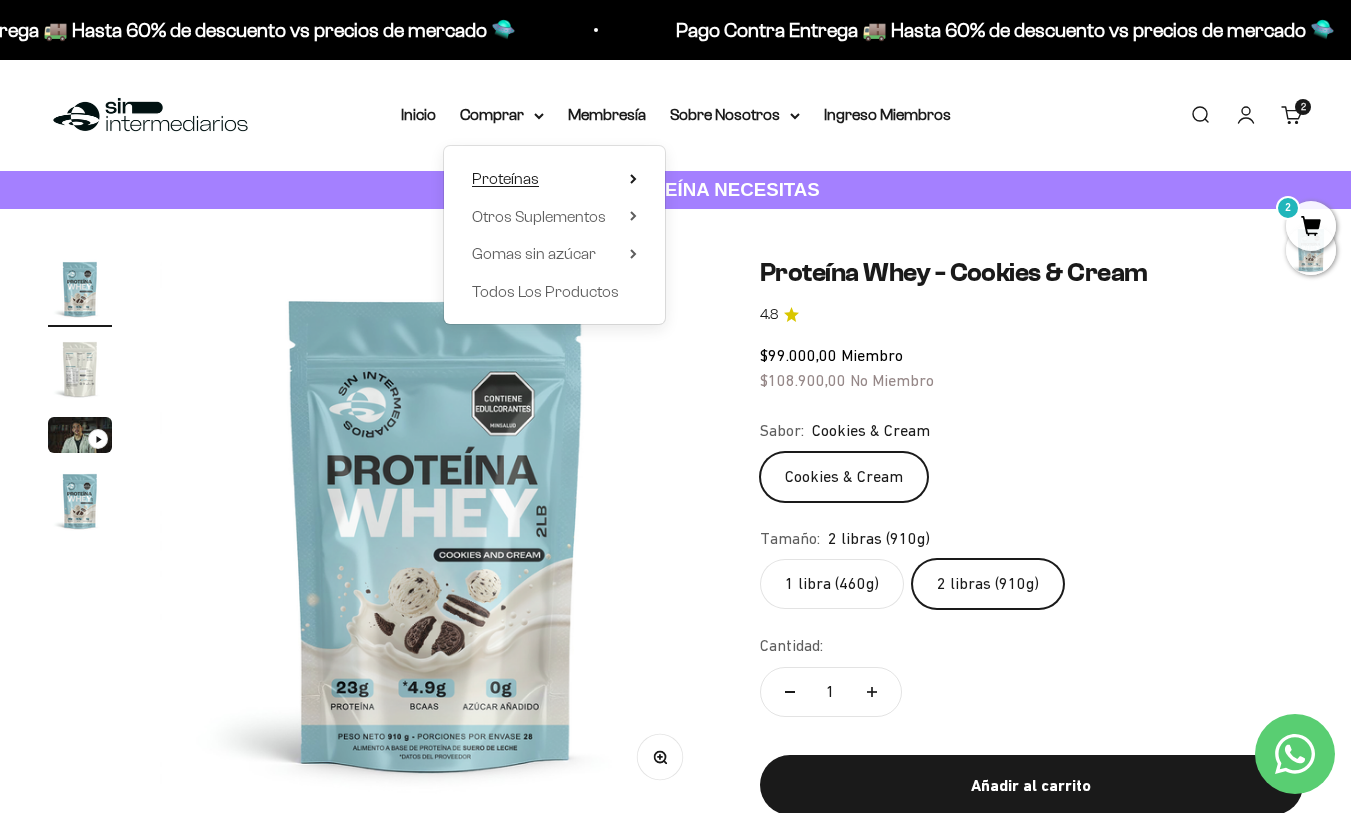 click on "Proteínas" at bounding box center [554, 179] 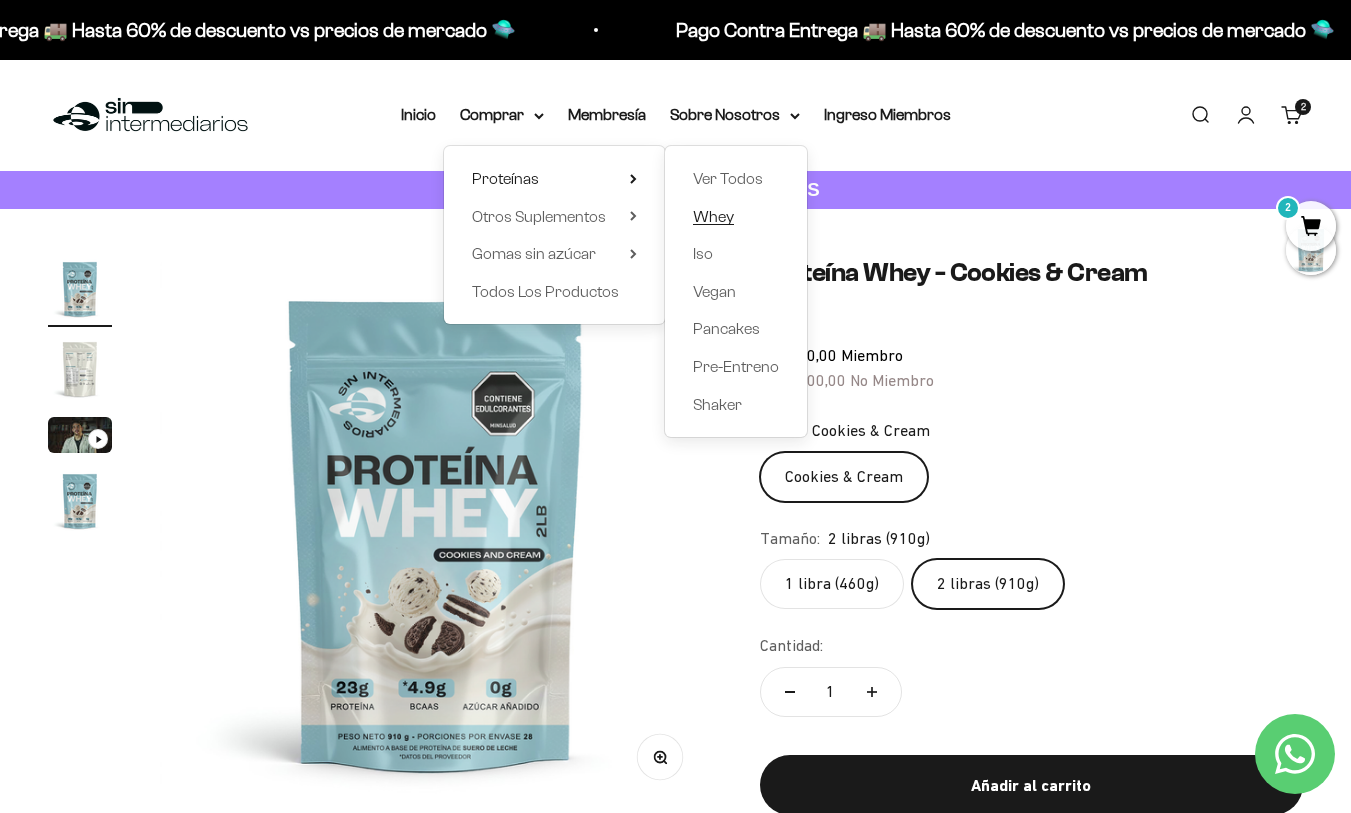 click on "Whey" at bounding box center (713, 216) 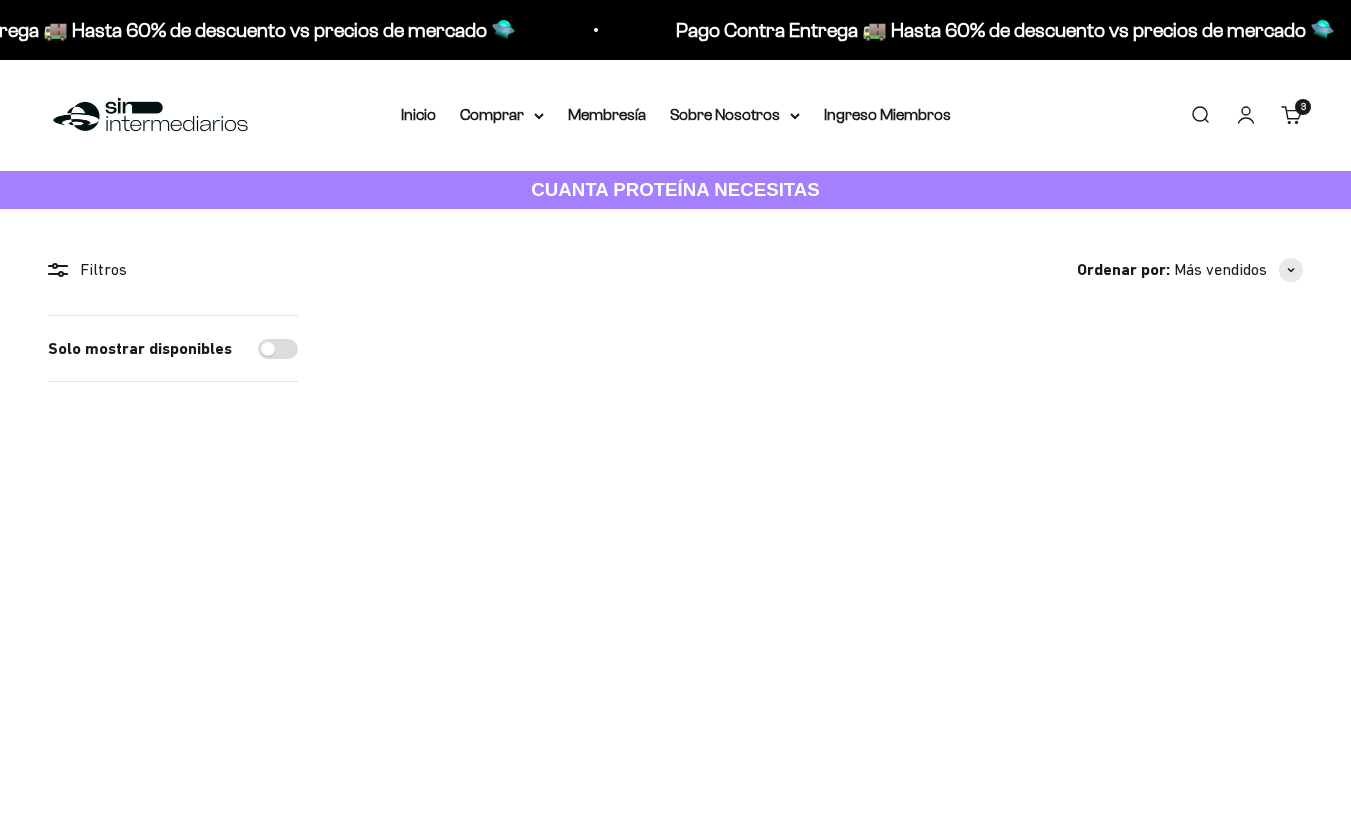 scroll, scrollTop: 0, scrollLeft: 0, axis: both 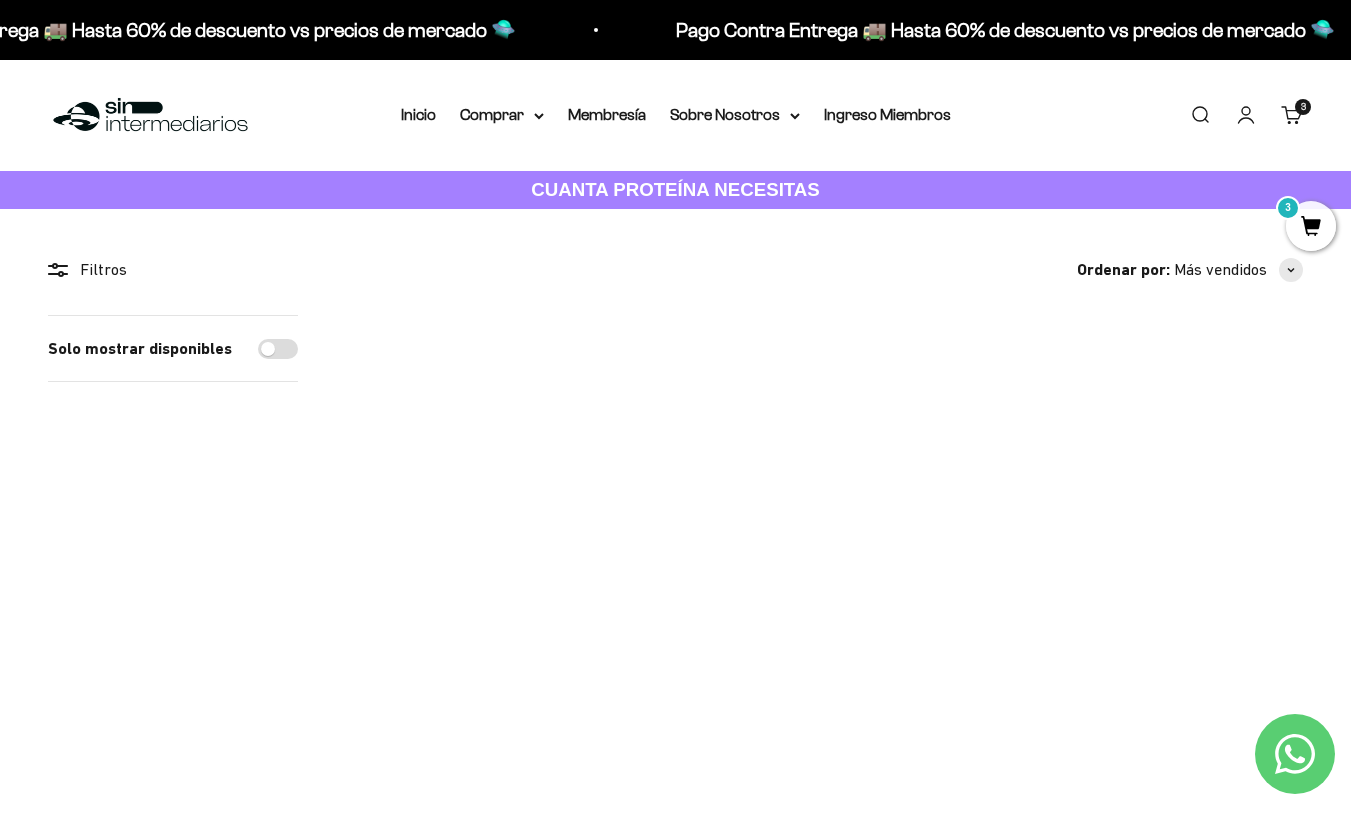 click at bounding box center (1151, 466) 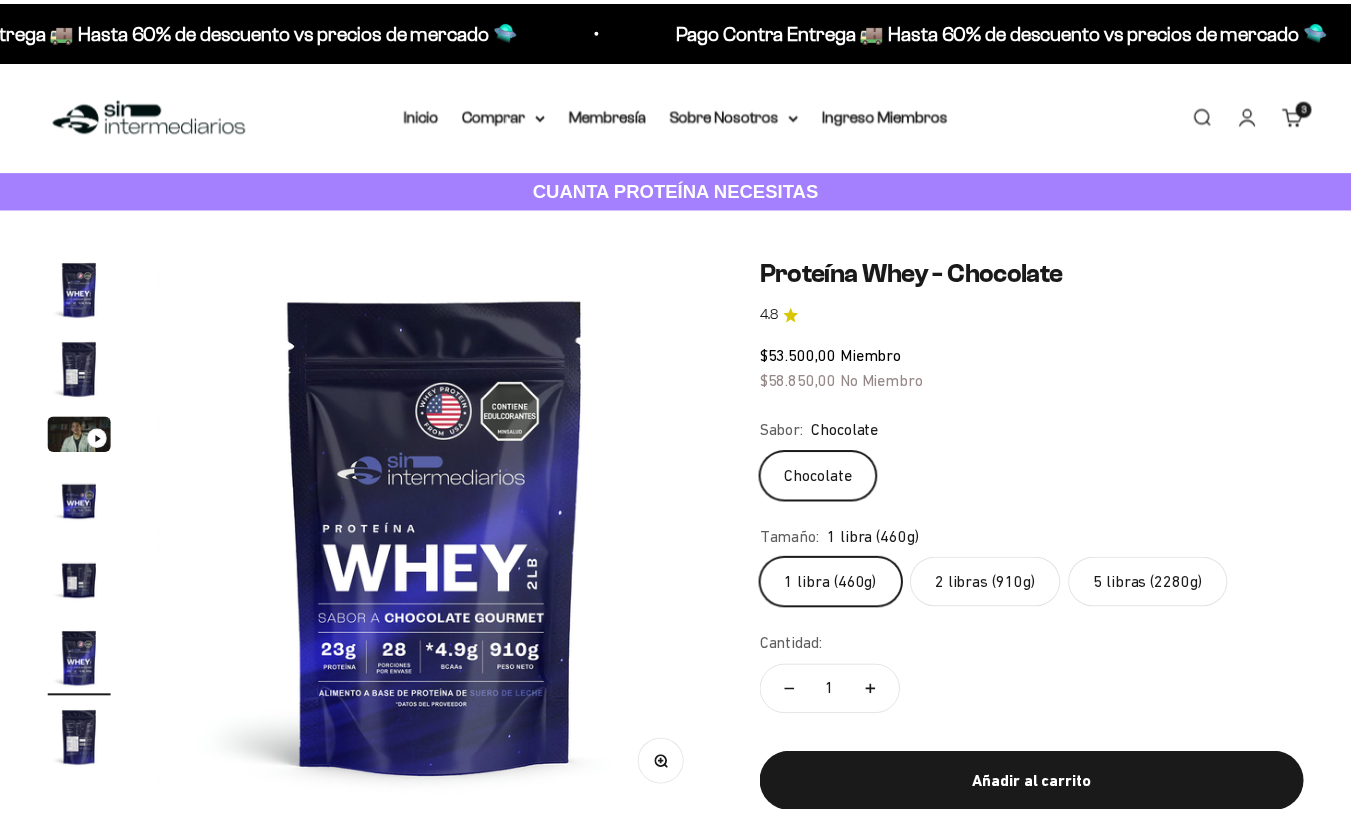 scroll, scrollTop: 0, scrollLeft: 0, axis: both 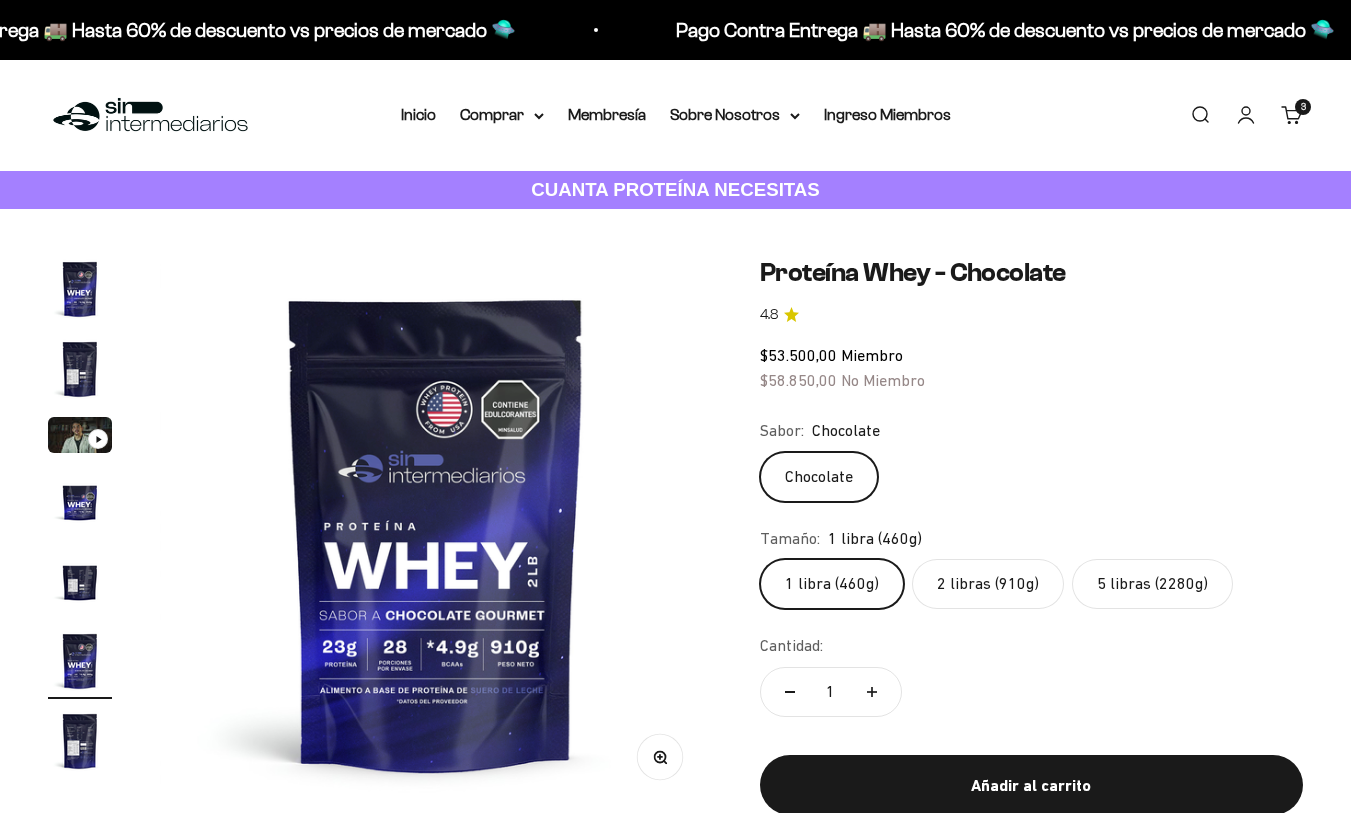 click on "2 libras (910g)" 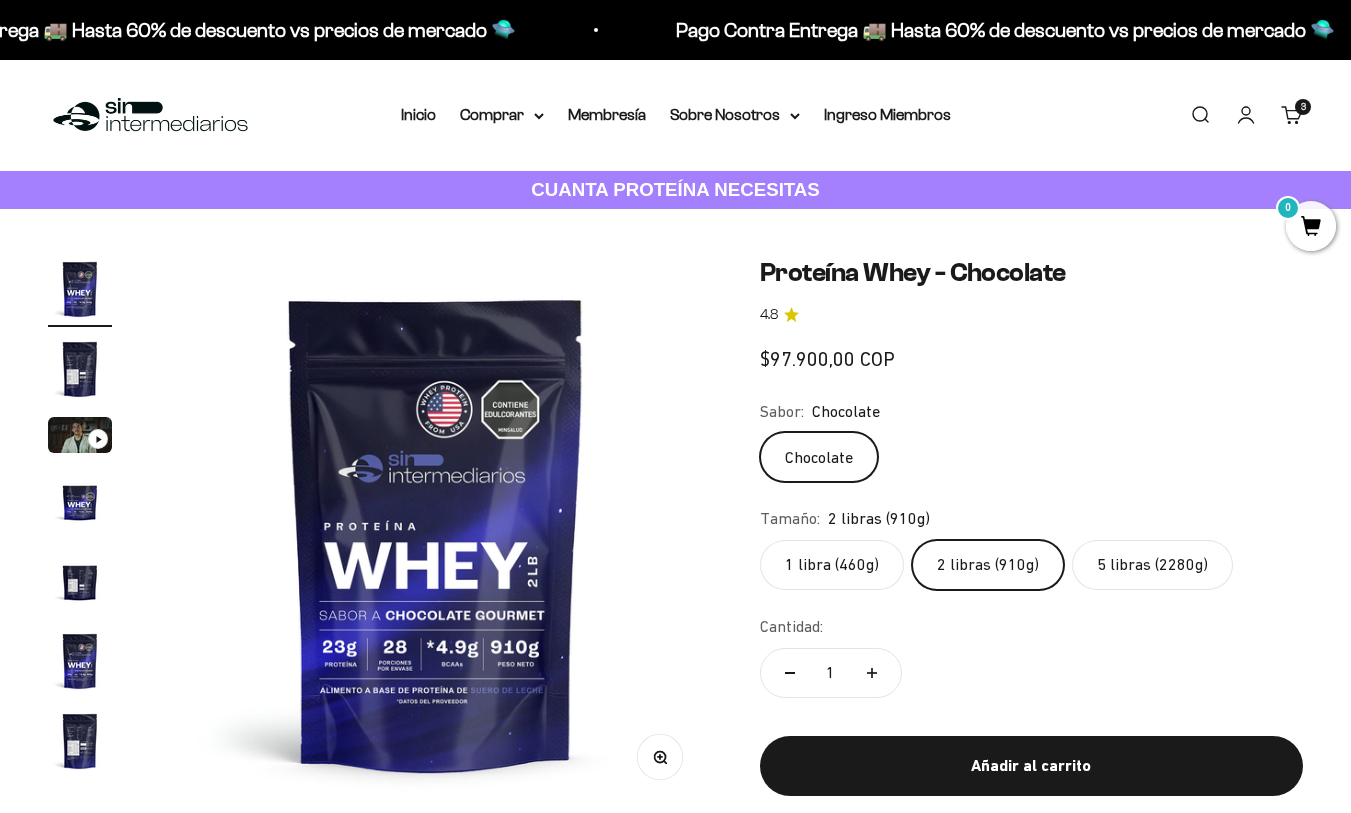 scroll, scrollTop: 0, scrollLeft: 0, axis: both 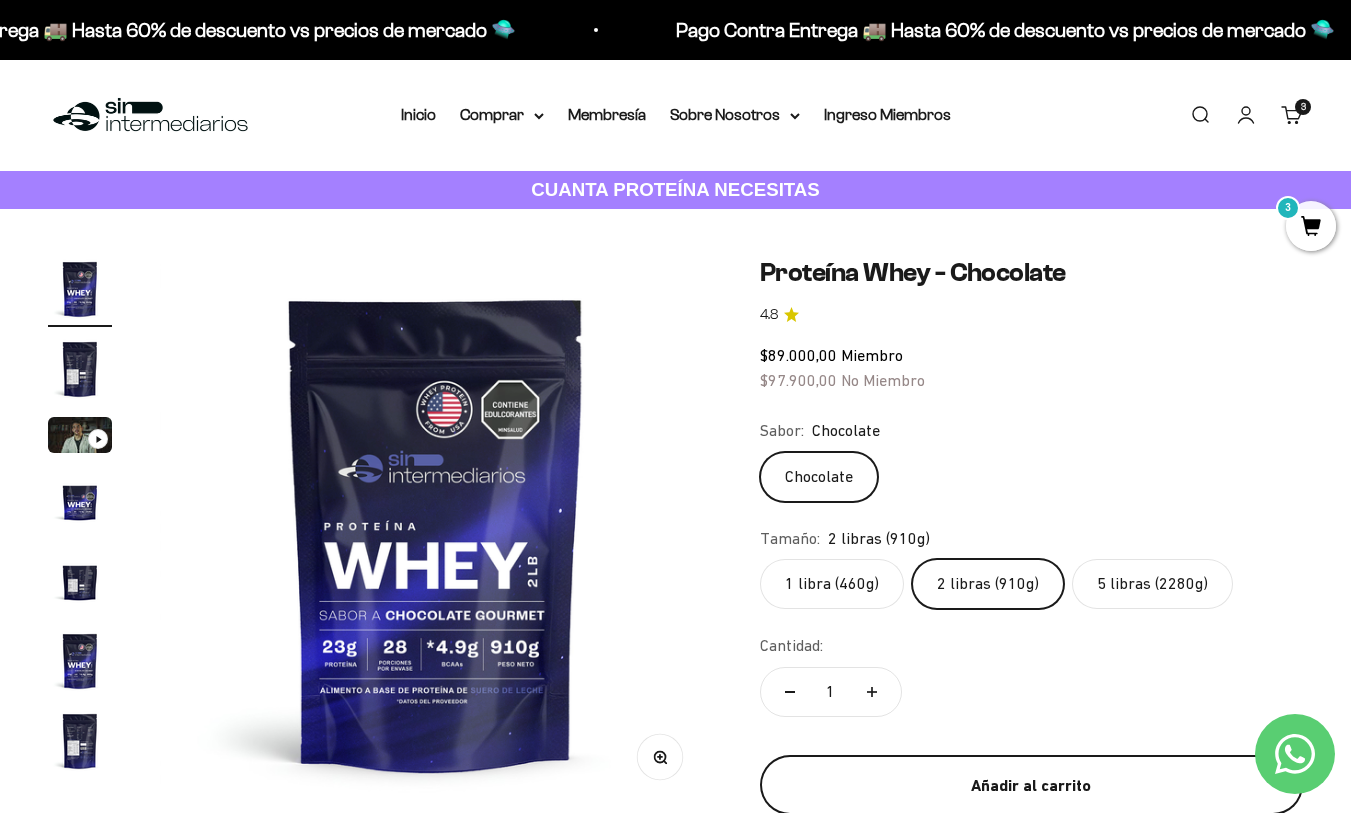 click on "Añadir al carrito" at bounding box center (1031, 786) 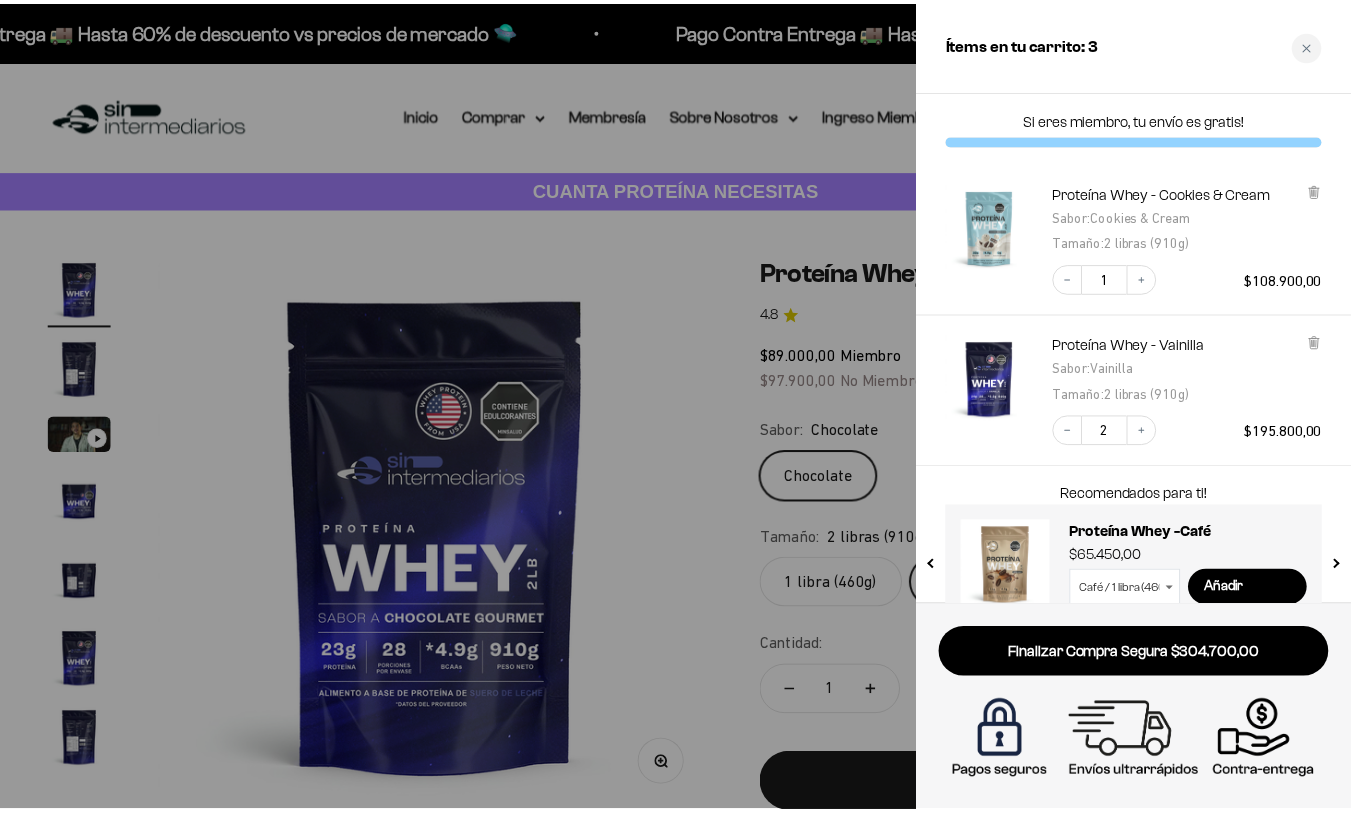 scroll, scrollTop: 0, scrollLeft: 0, axis: both 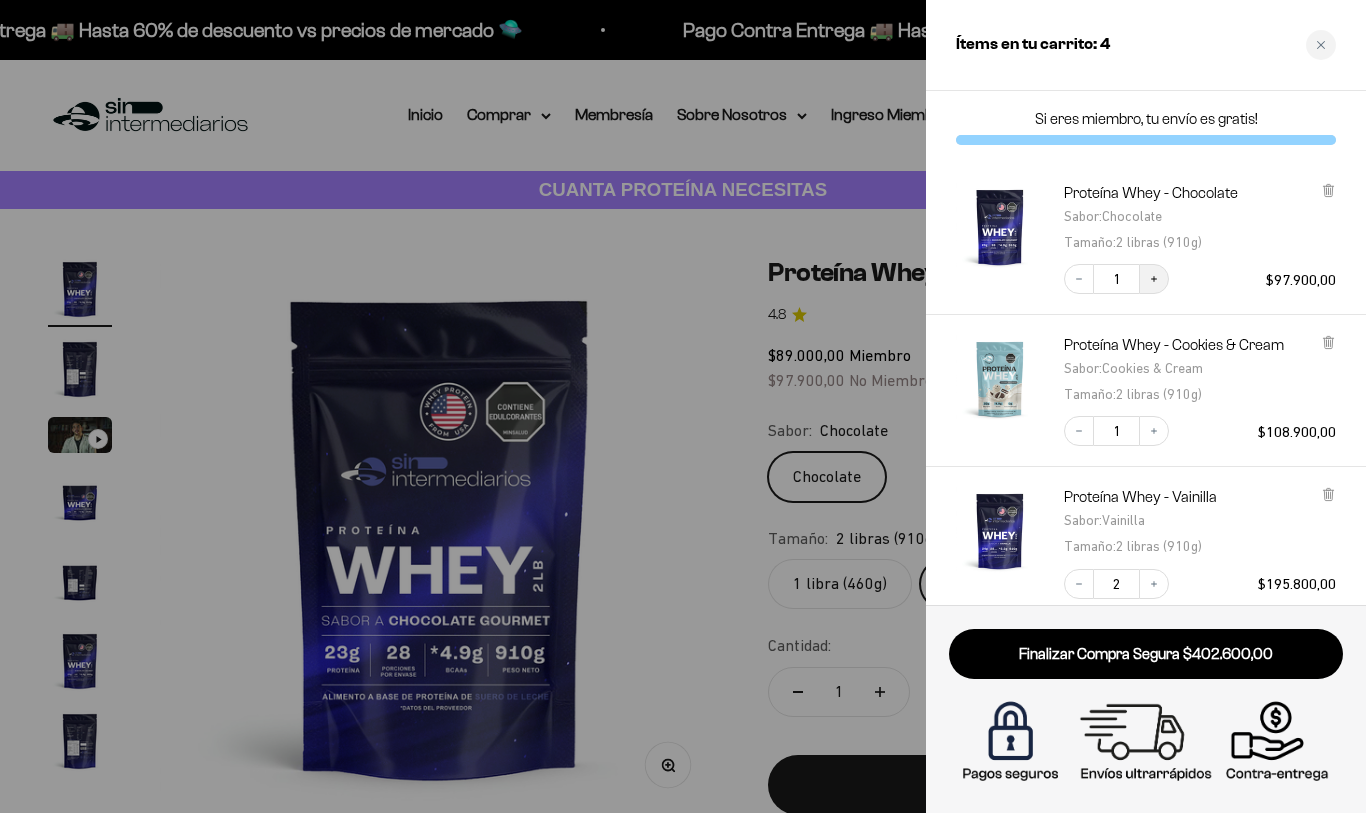 click 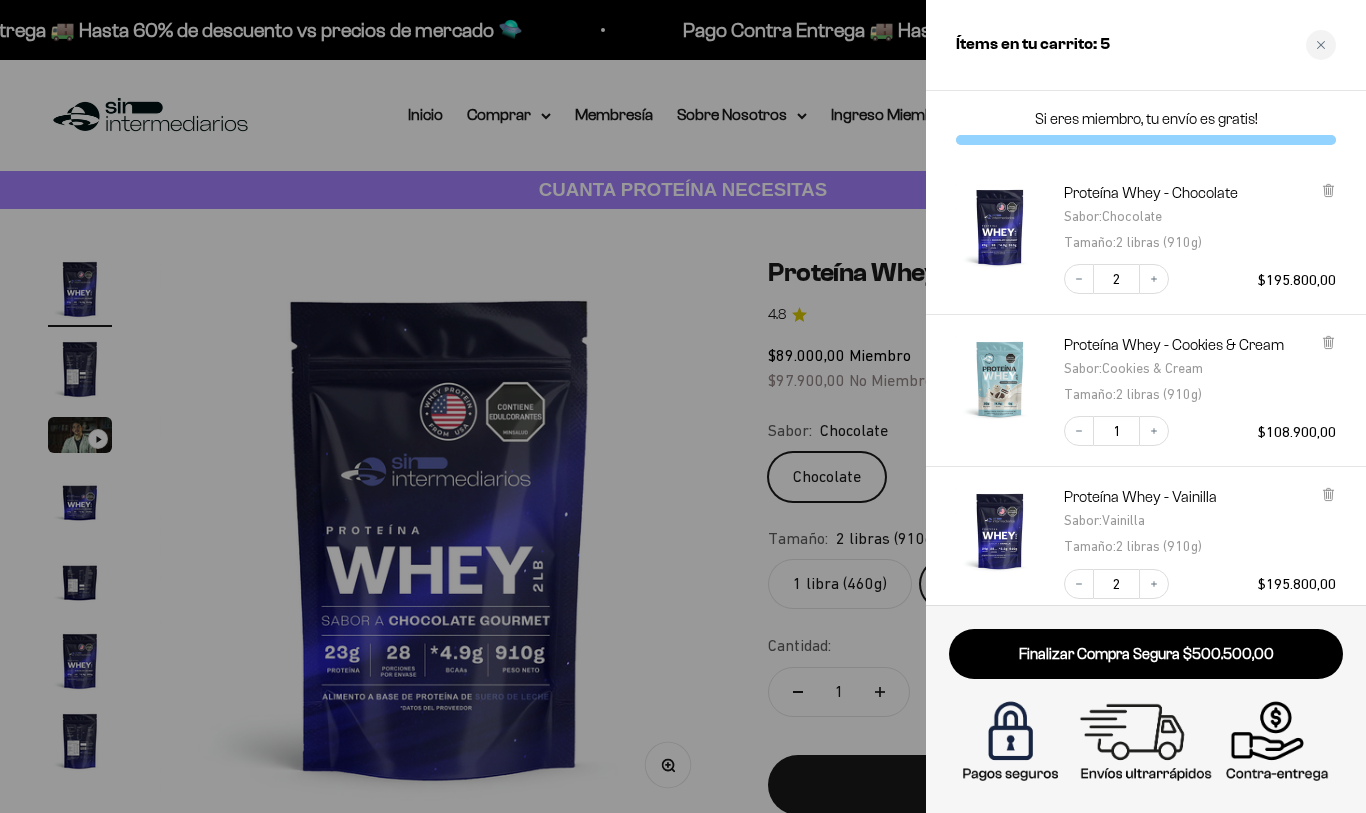 click at bounding box center (683, 406) 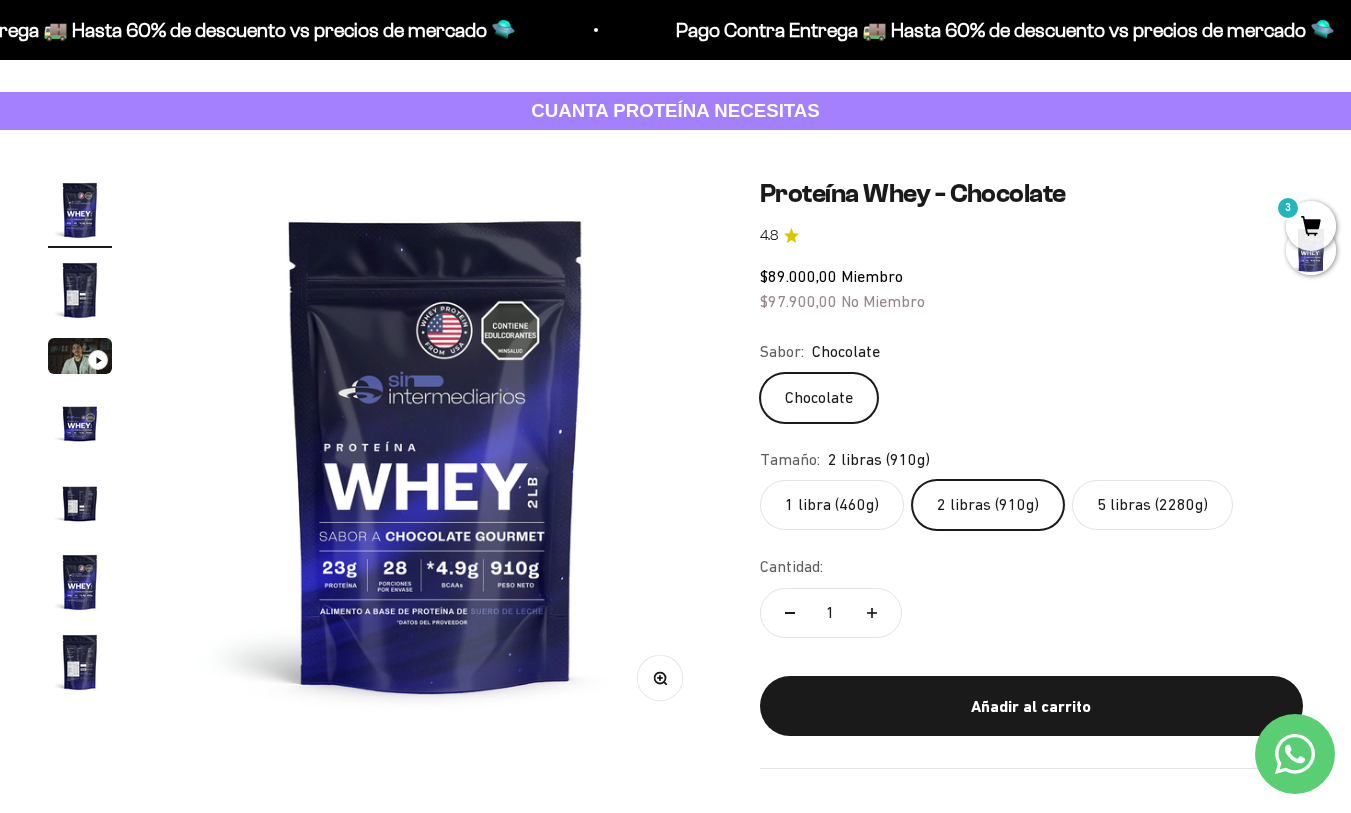 scroll, scrollTop: 0, scrollLeft: 0, axis: both 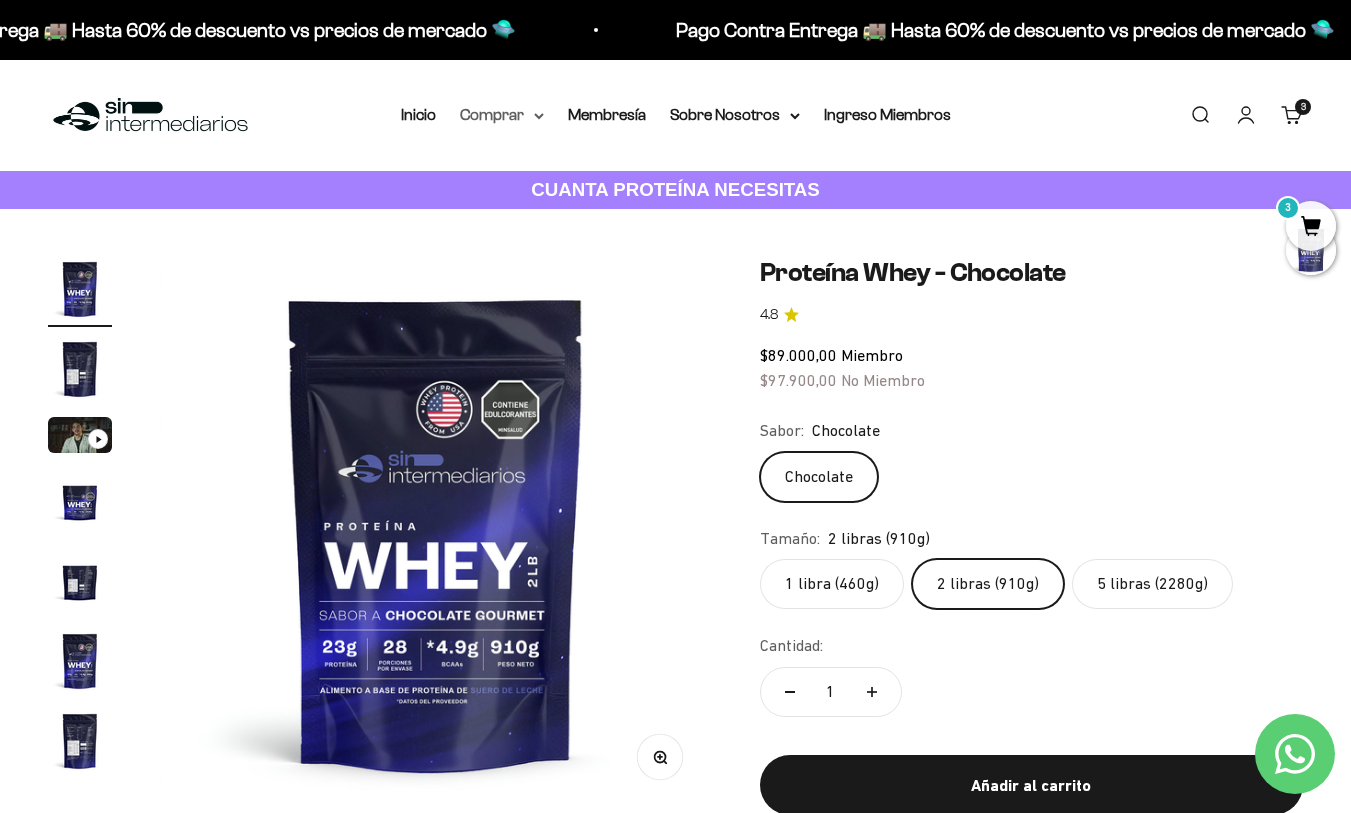 click on "Comprar" at bounding box center (502, 115) 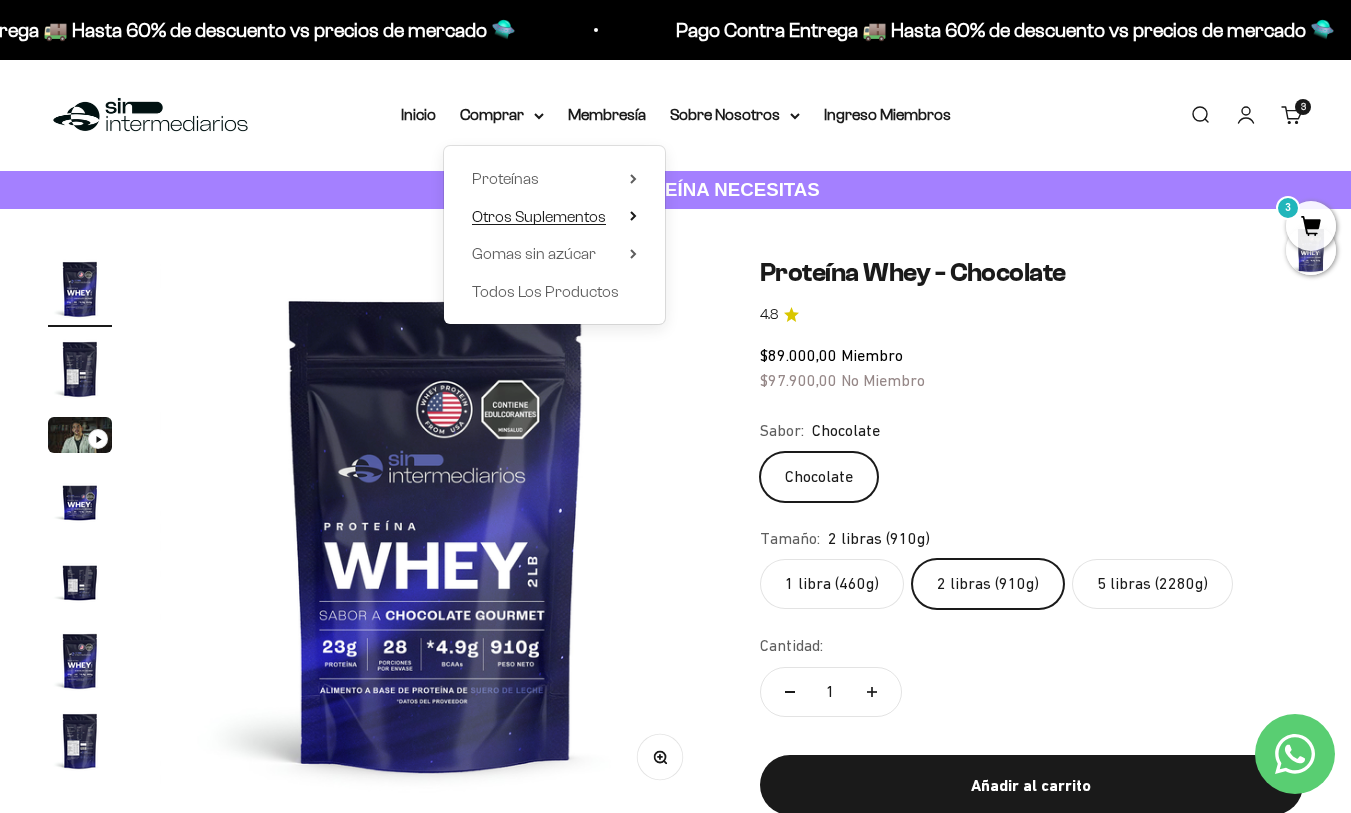 click 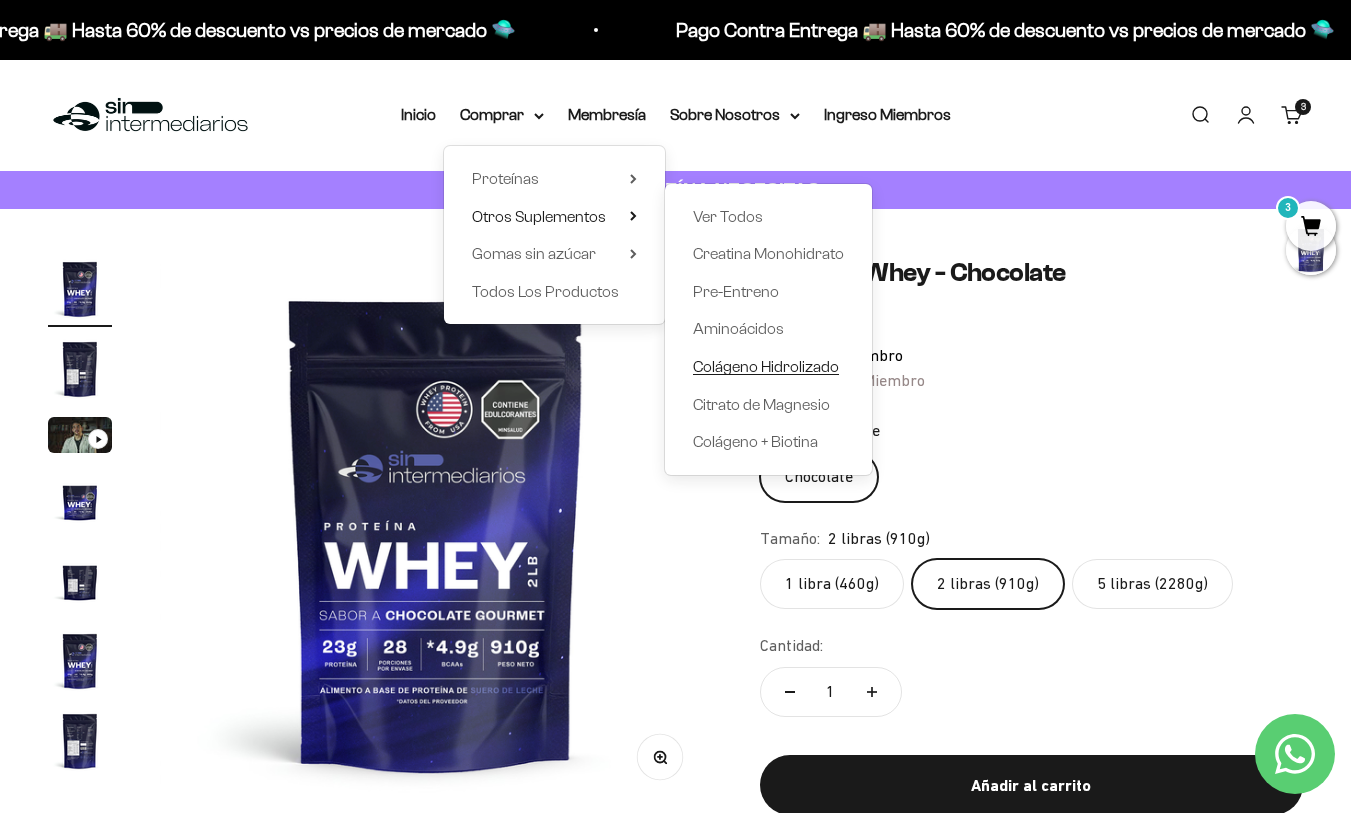 click on "Colágeno Hidrolizado" at bounding box center [766, 366] 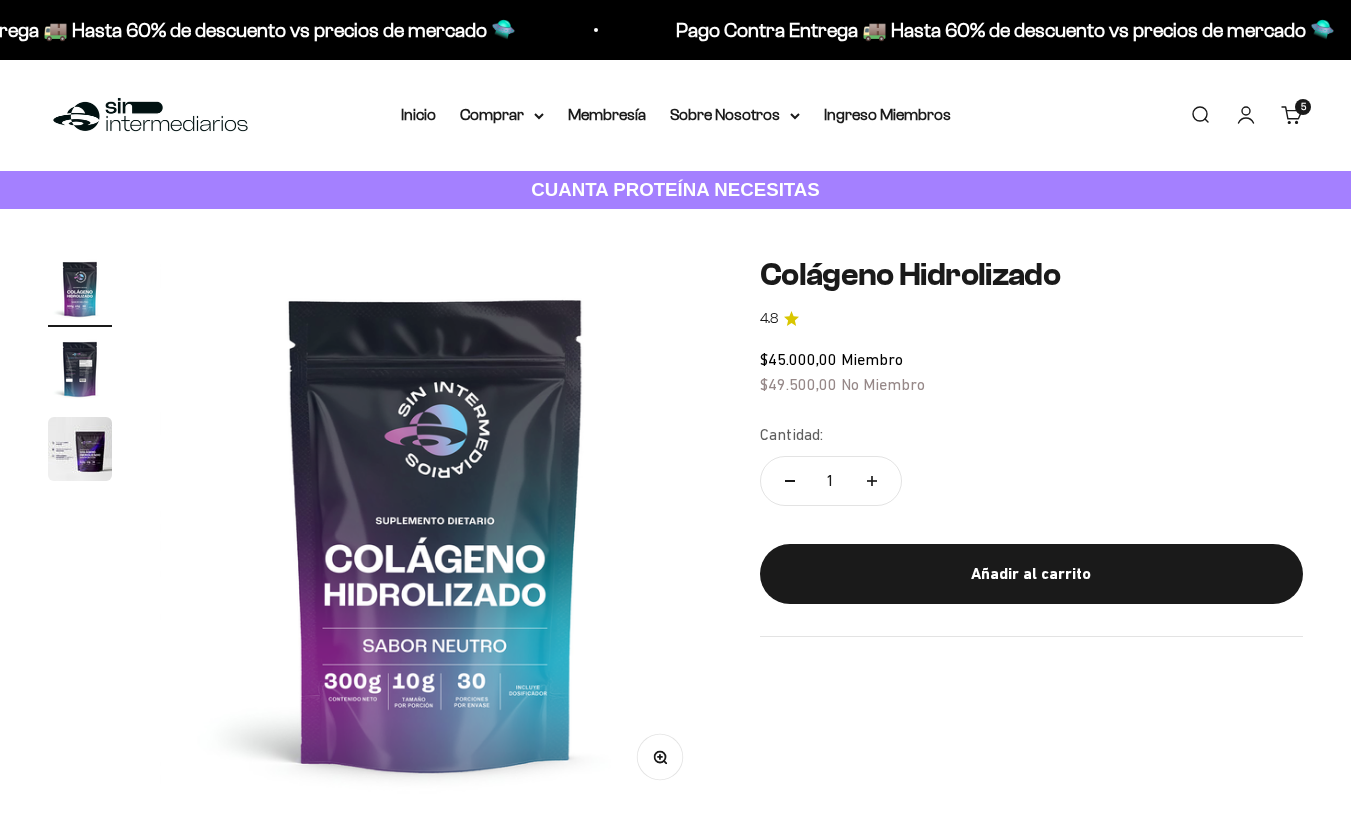scroll, scrollTop: 0, scrollLeft: 0, axis: both 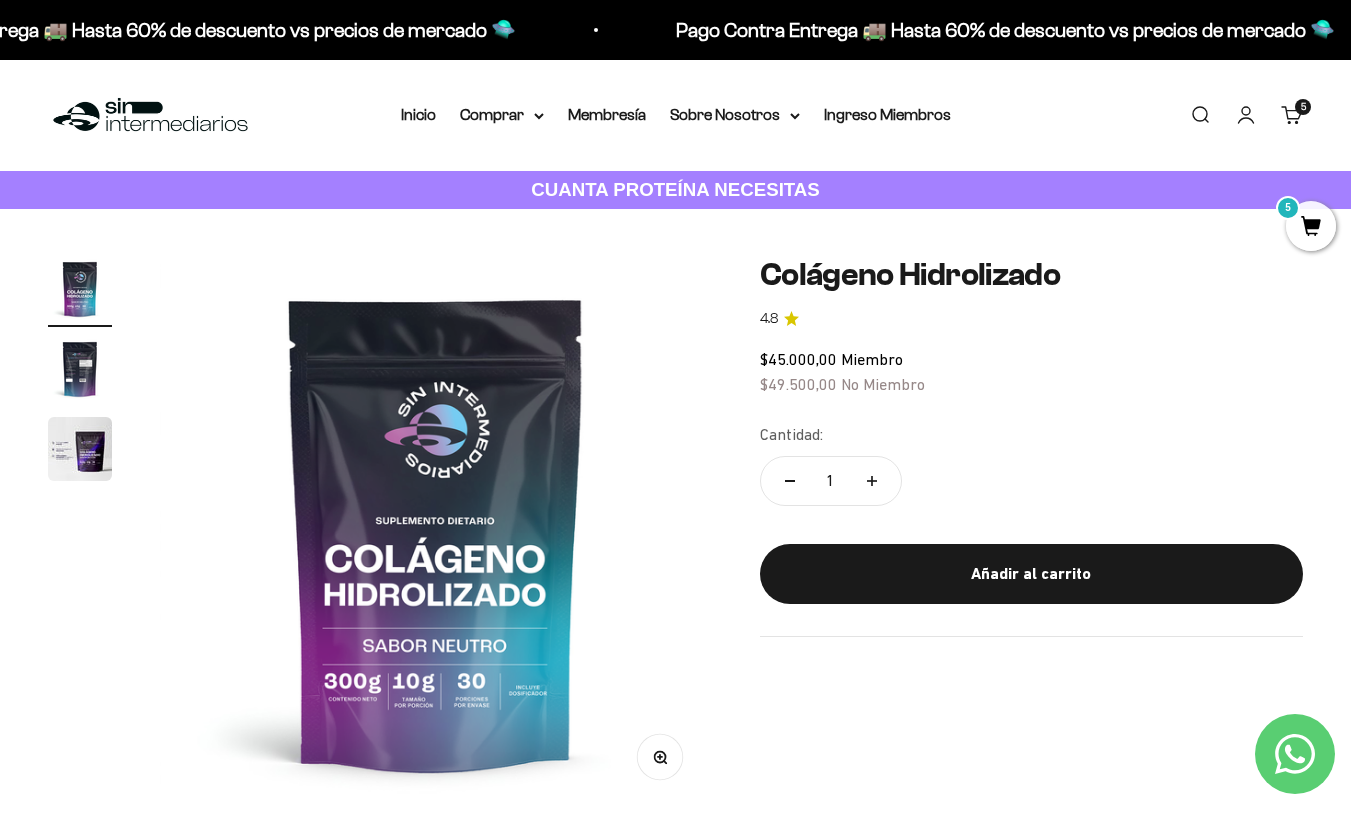 click on "Menú
Buscar
Inicio
Comprar
Proteínas
Ver Todos
Whey
Iso Vegan Pancakes Pre-Entreno 5" at bounding box center (675, 115) 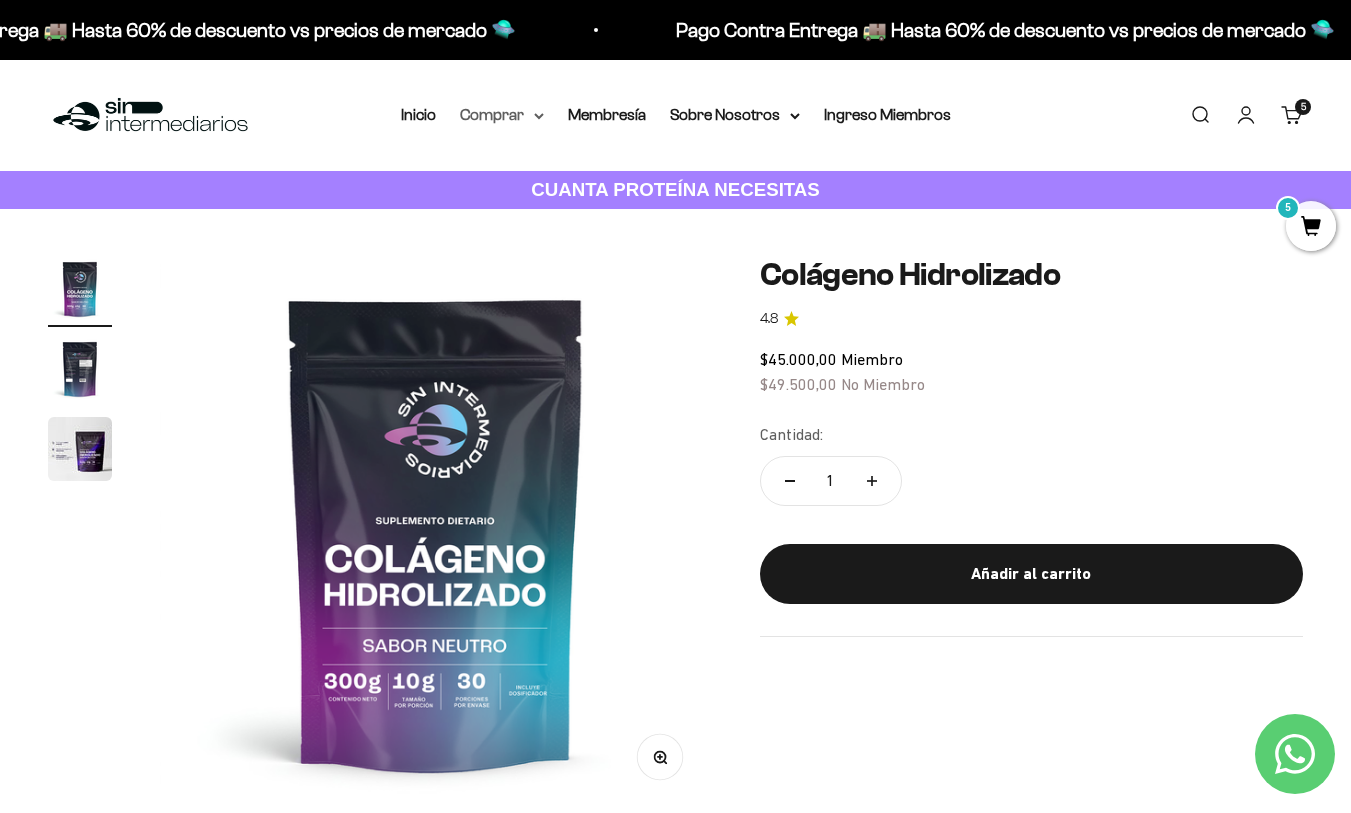 click on "Comprar" at bounding box center (502, 115) 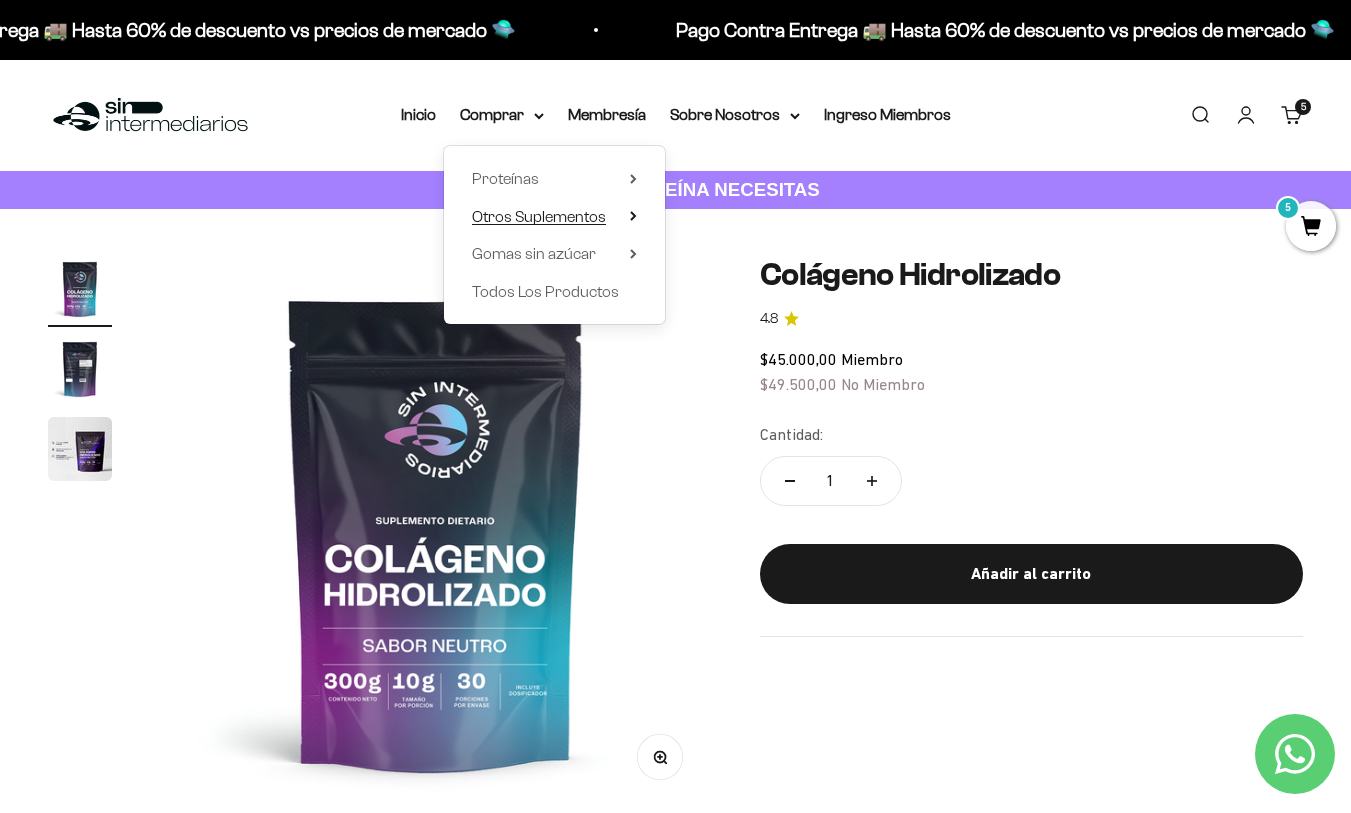 click on "Otros Suplementos" at bounding box center [539, 216] 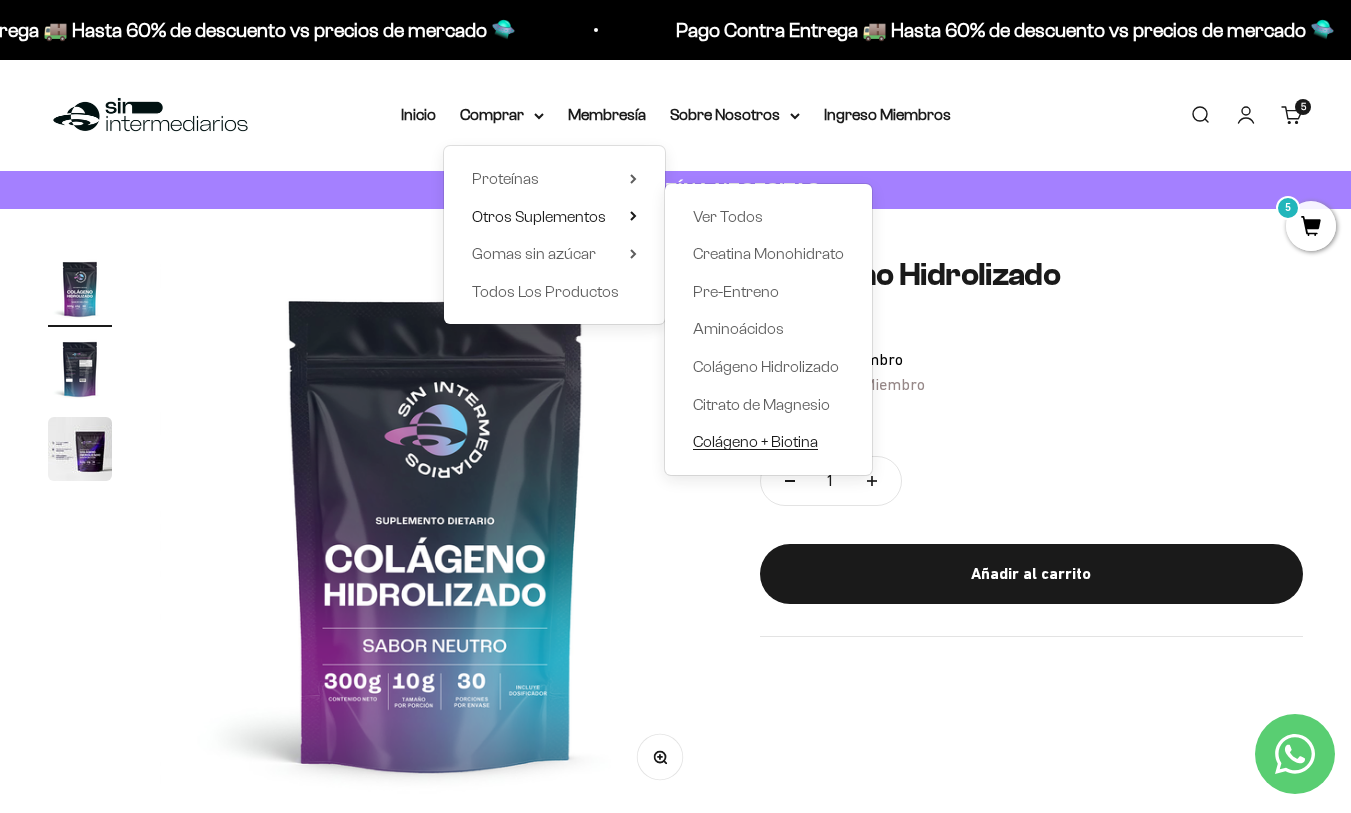 click on "Colágeno + Biotina" at bounding box center [755, 441] 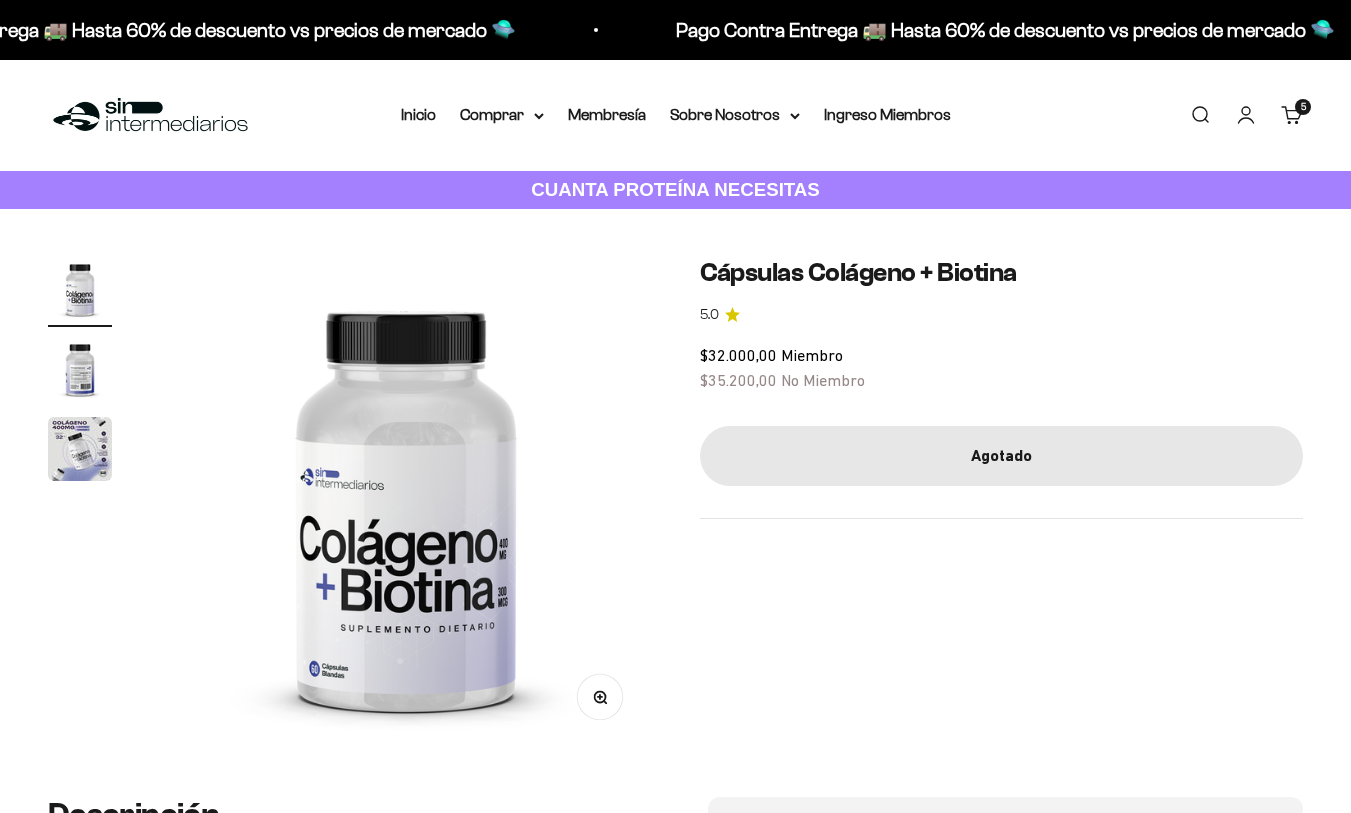 scroll, scrollTop: 0, scrollLeft: 0, axis: both 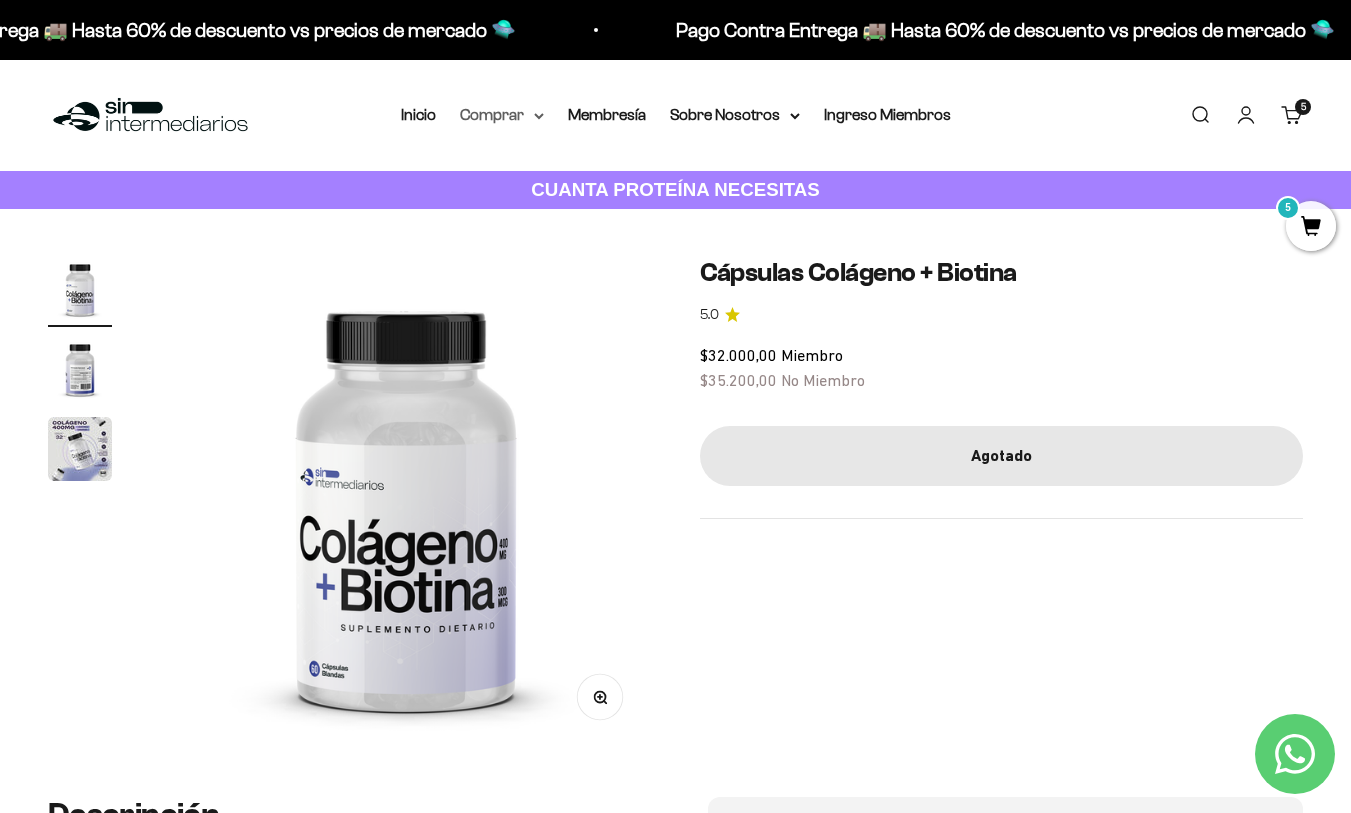 click on "Comprar" at bounding box center [502, 115] 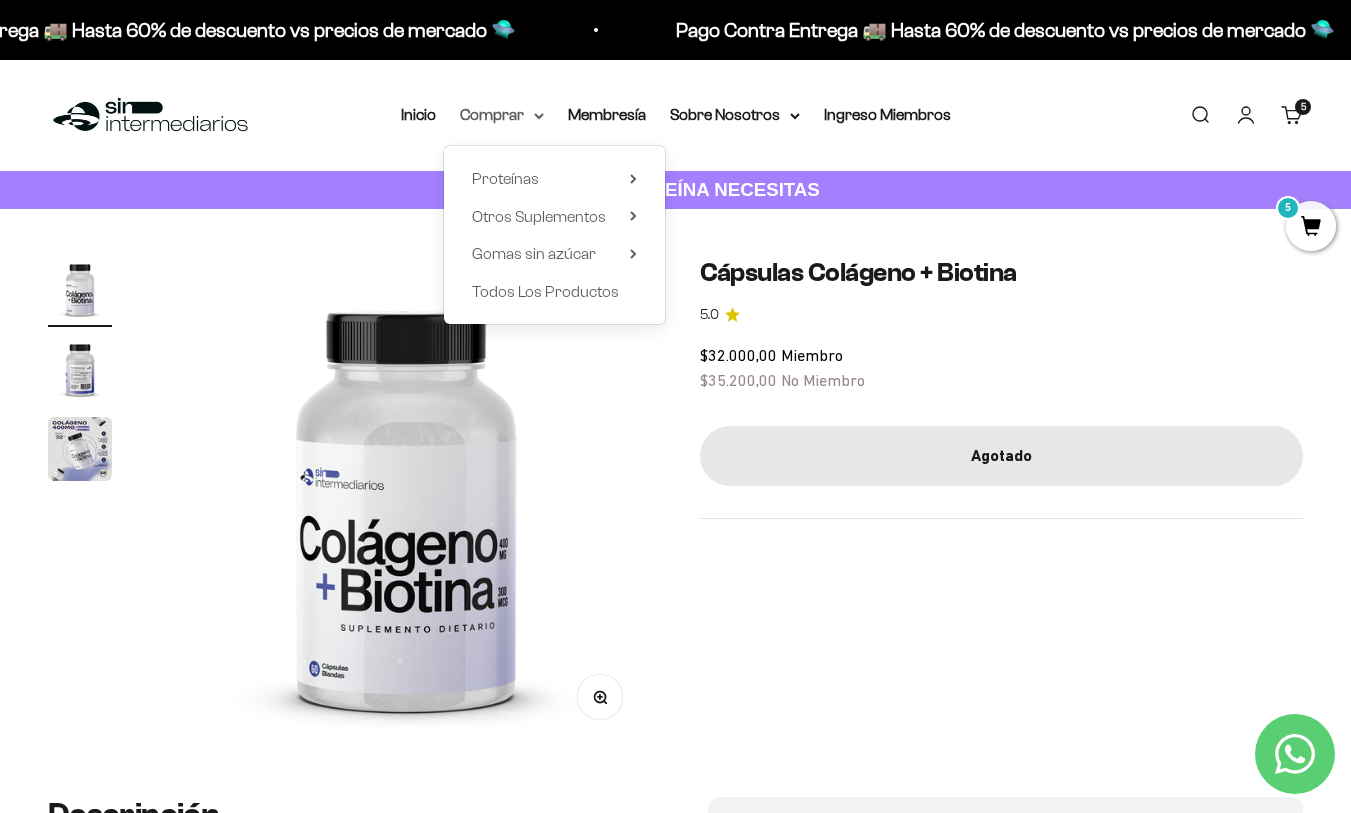 scroll, scrollTop: 0, scrollLeft: 0, axis: both 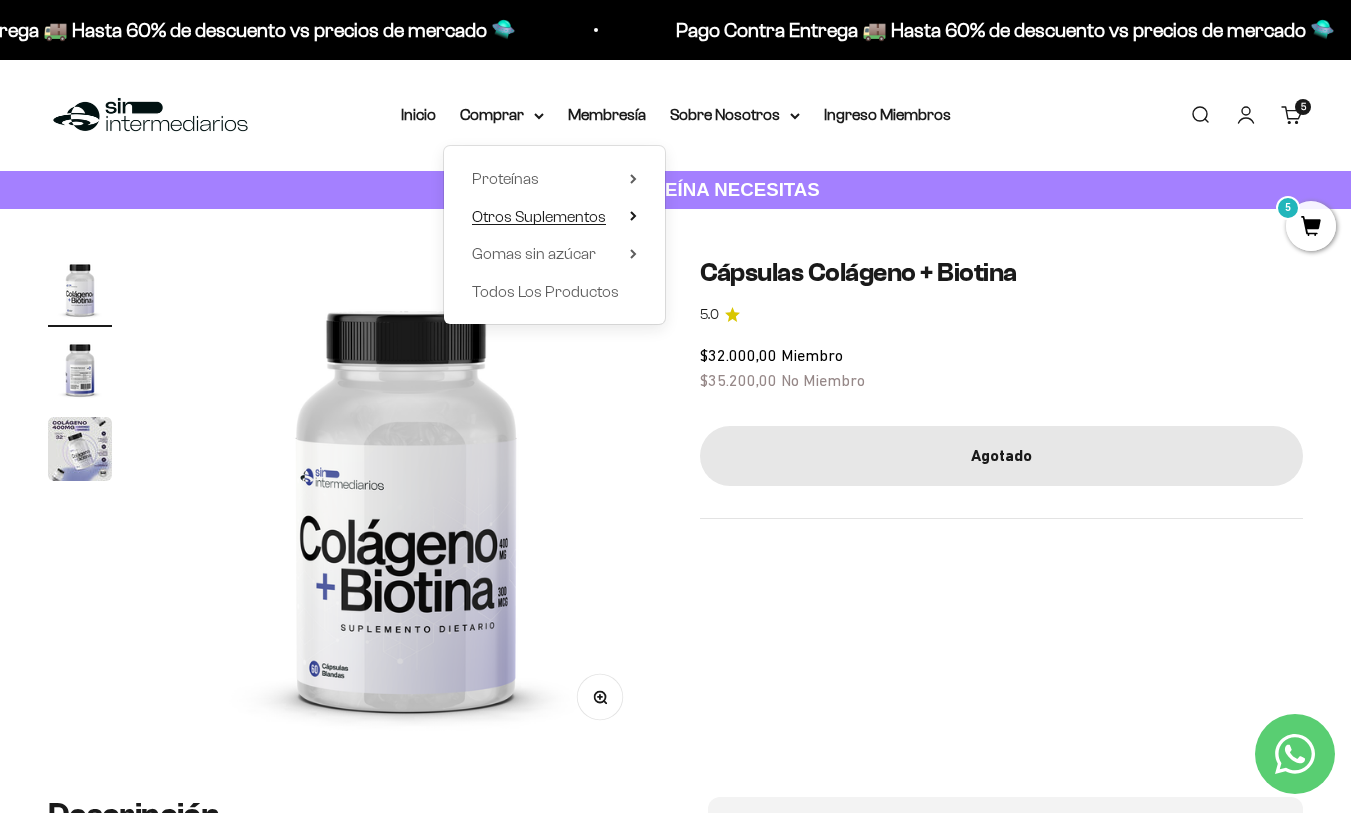 click on "Otros Suplementos" at bounding box center [539, 216] 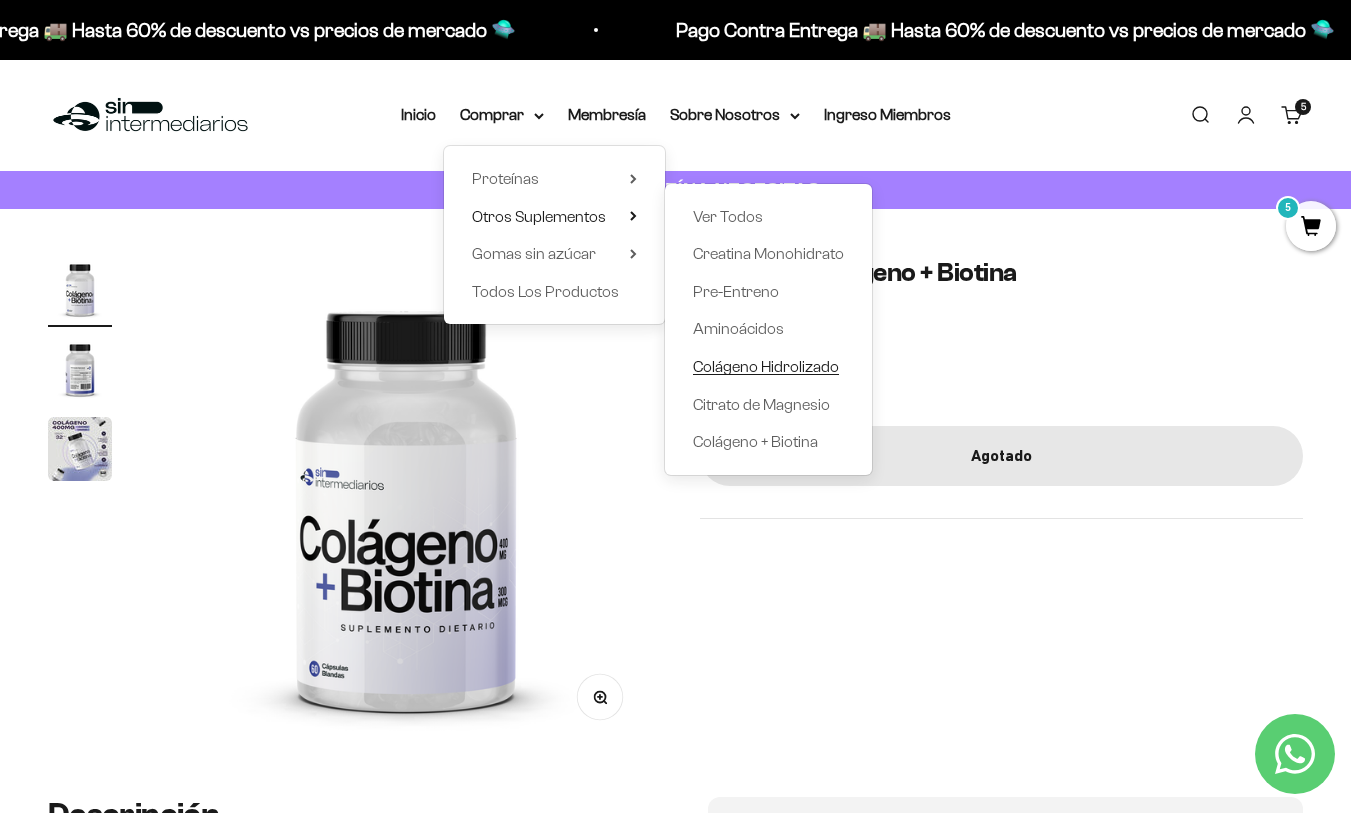 click on "Colágeno Hidrolizado" at bounding box center [766, 366] 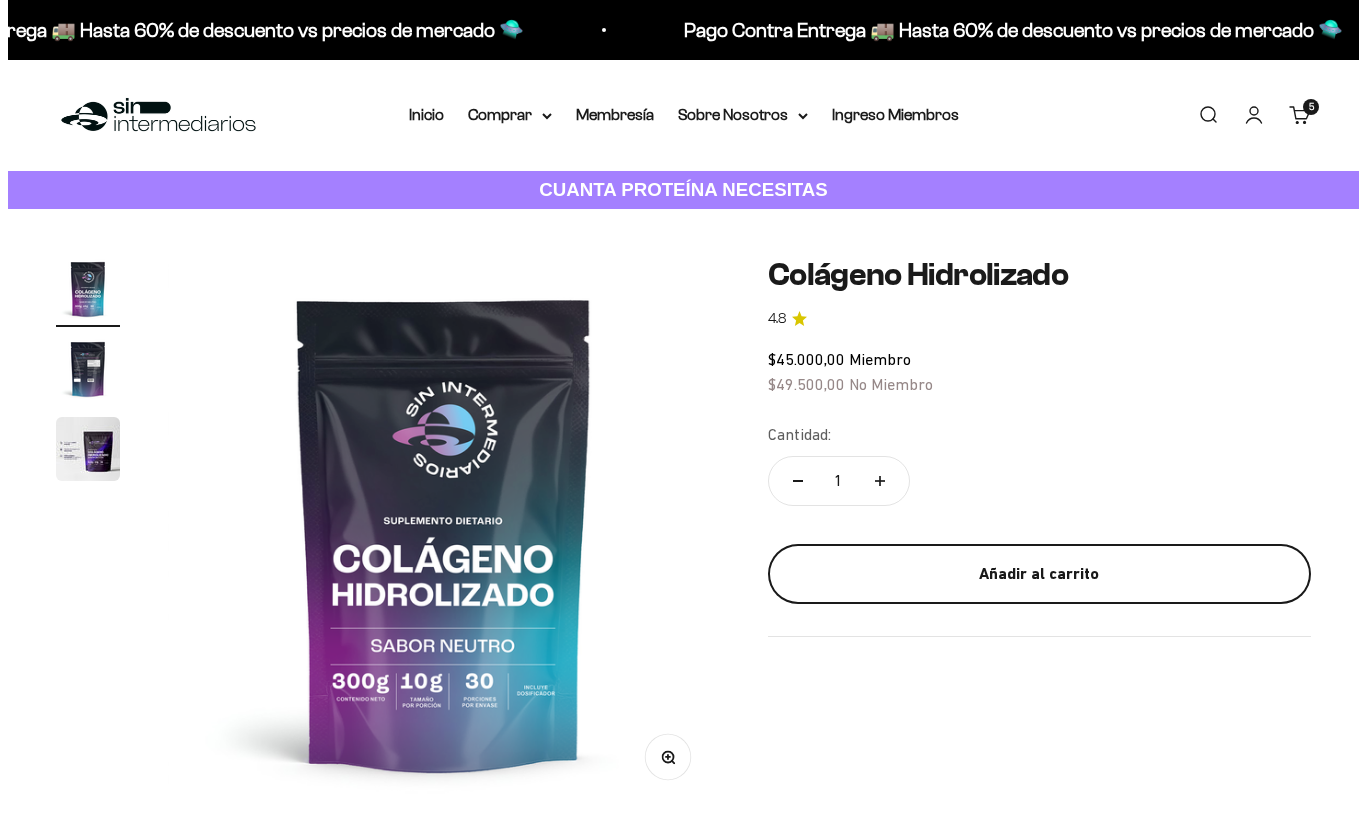scroll, scrollTop: 0, scrollLeft: 0, axis: both 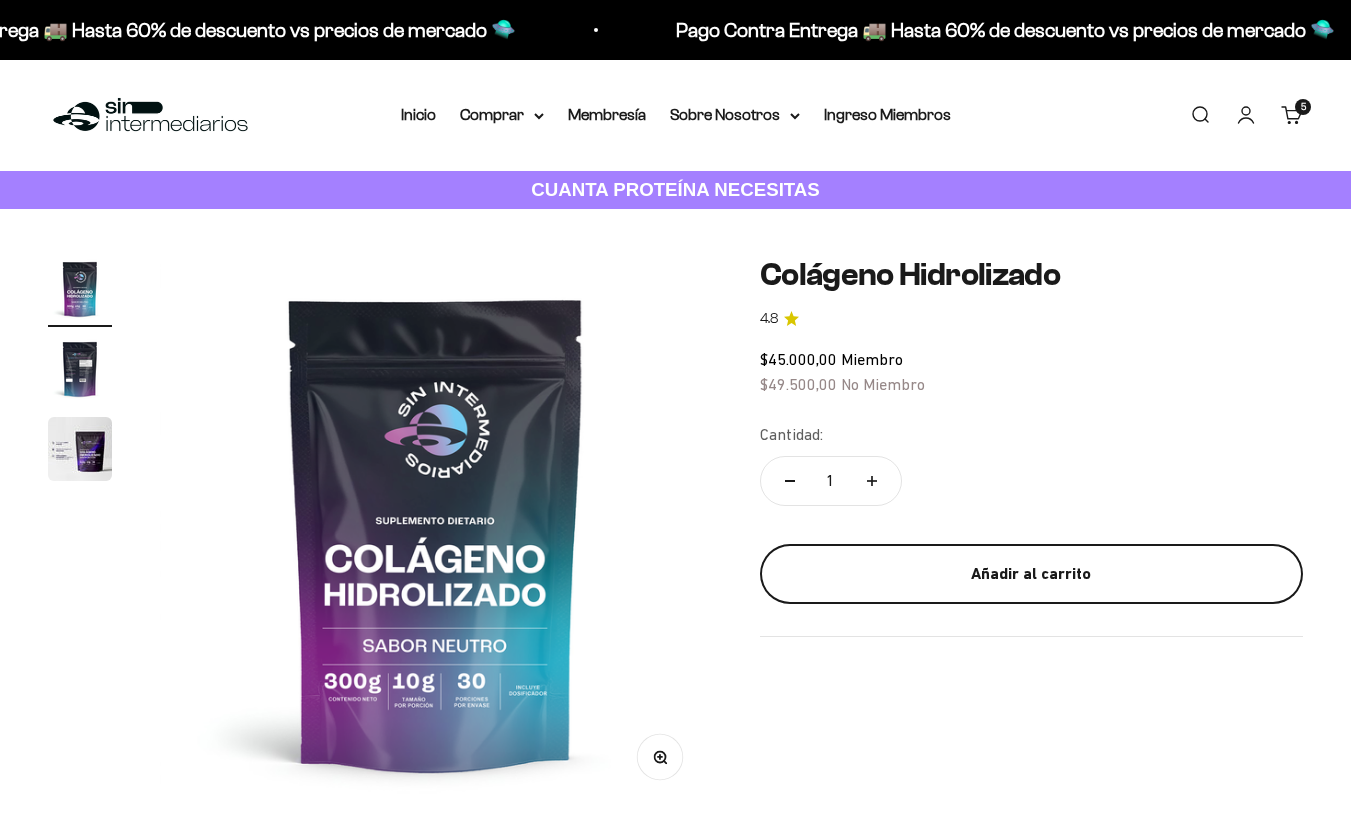 click on "Añadir al carrito" at bounding box center (1031, 574) 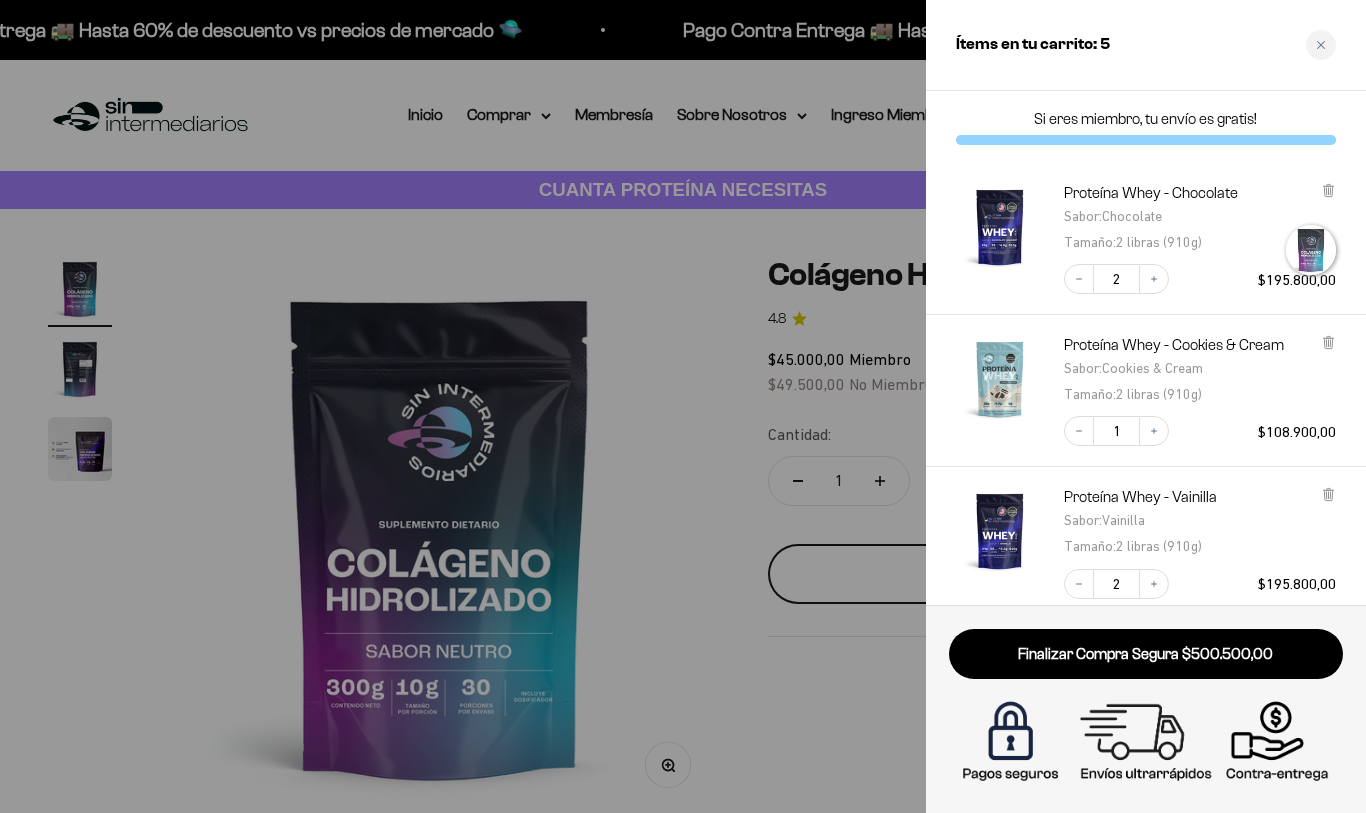 scroll, scrollTop: 0, scrollLeft: 0, axis: both 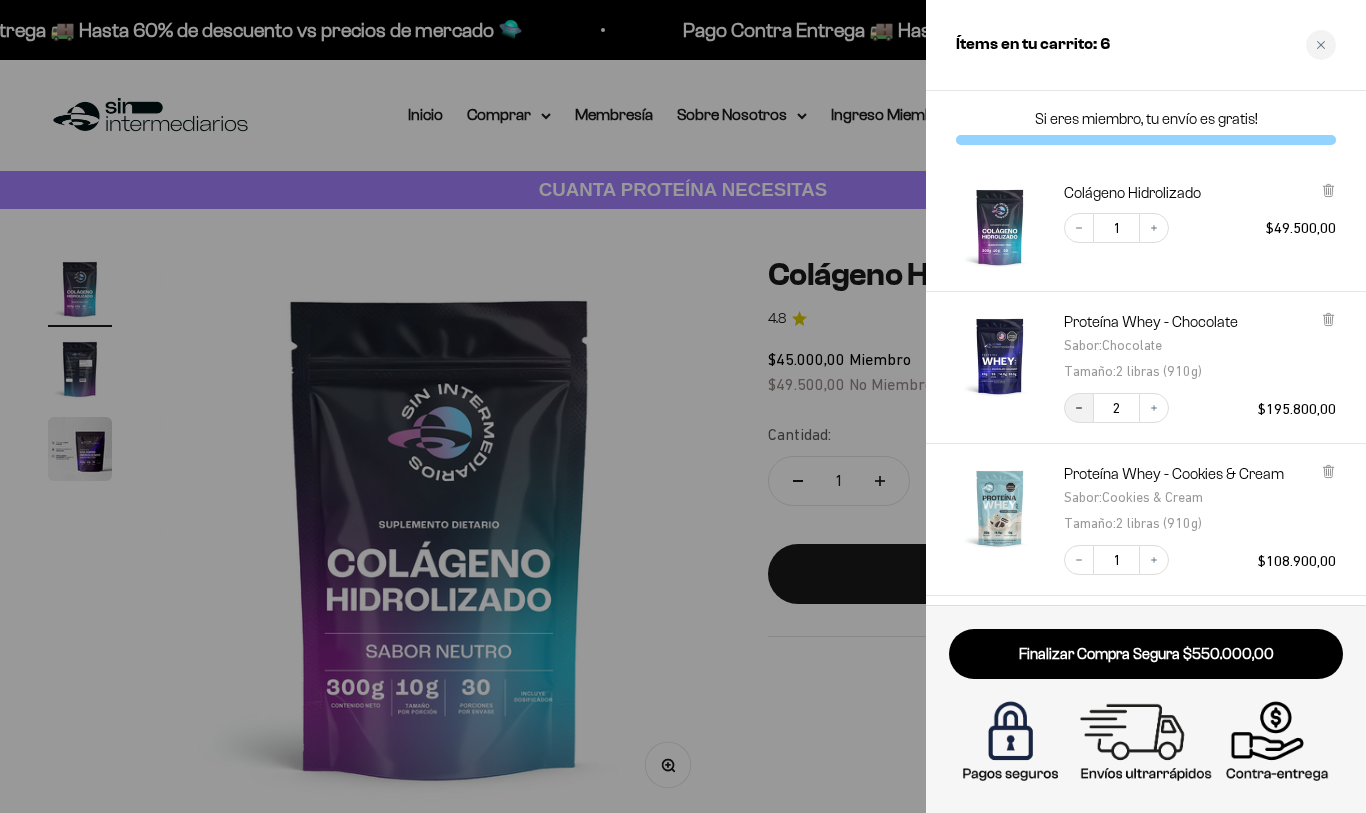 click on "Decrease quantity" at bounding box center [1079, 408] 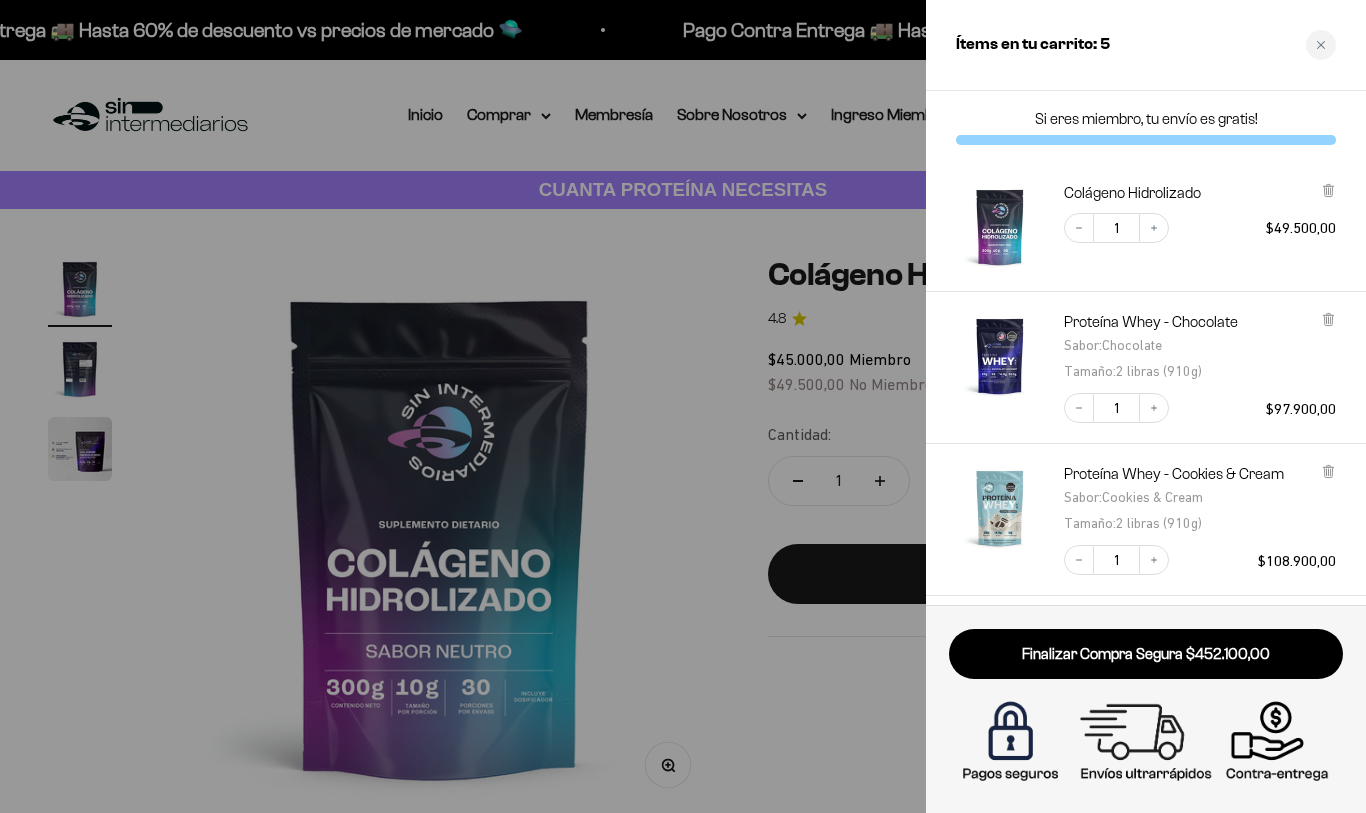 click at bounding box center (683, 406) 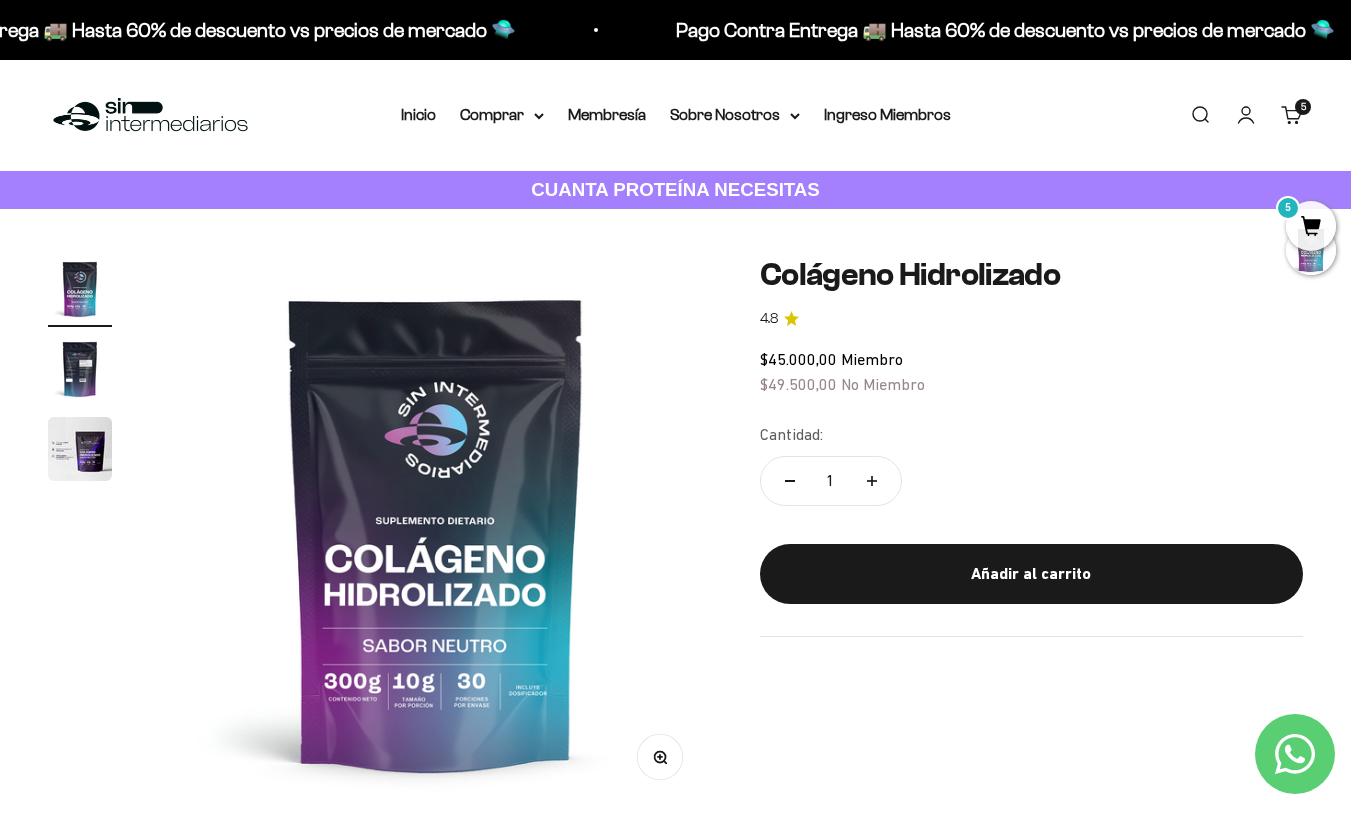 click on "Carrito
5 artículos
5" at bounding box center (1292, 115) 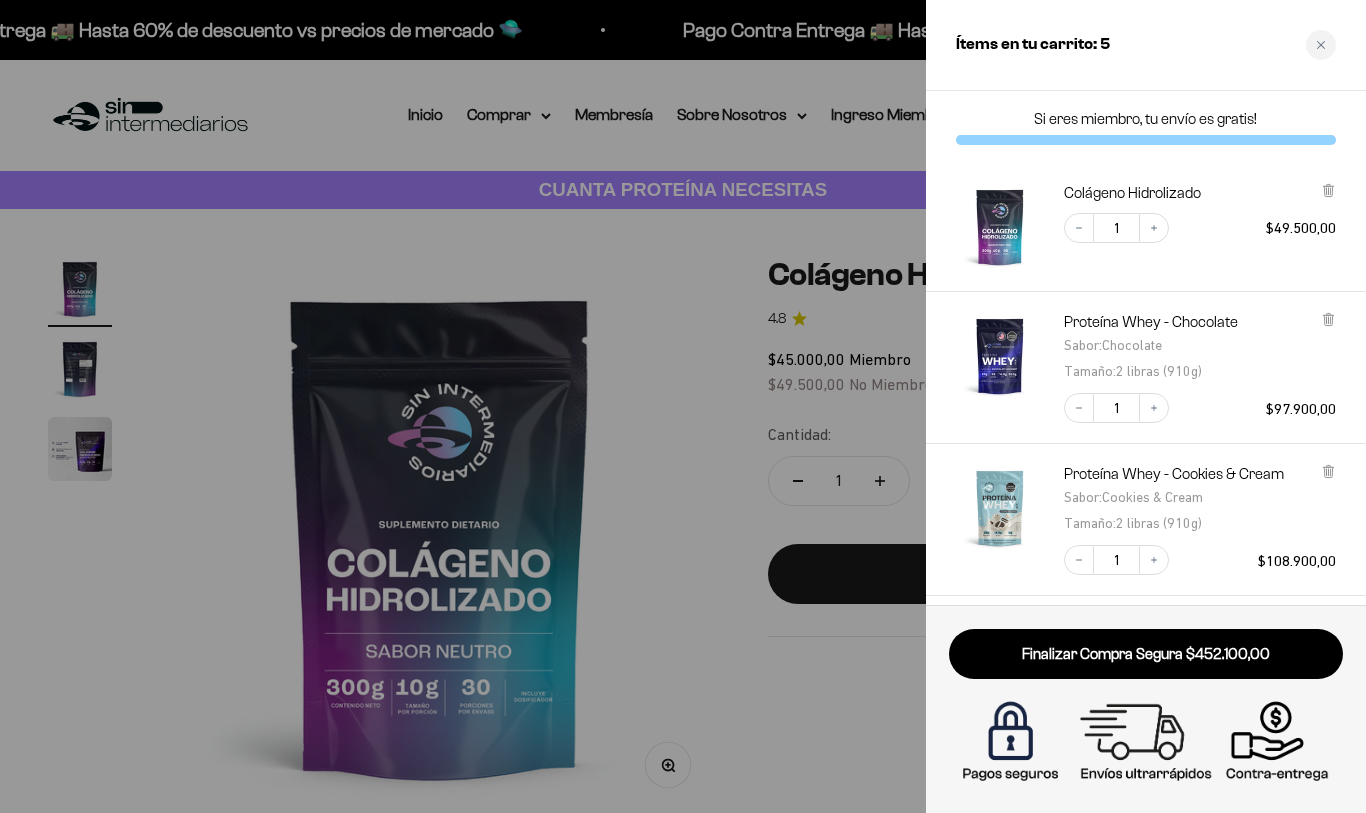 click at bounding box center [683, 406] 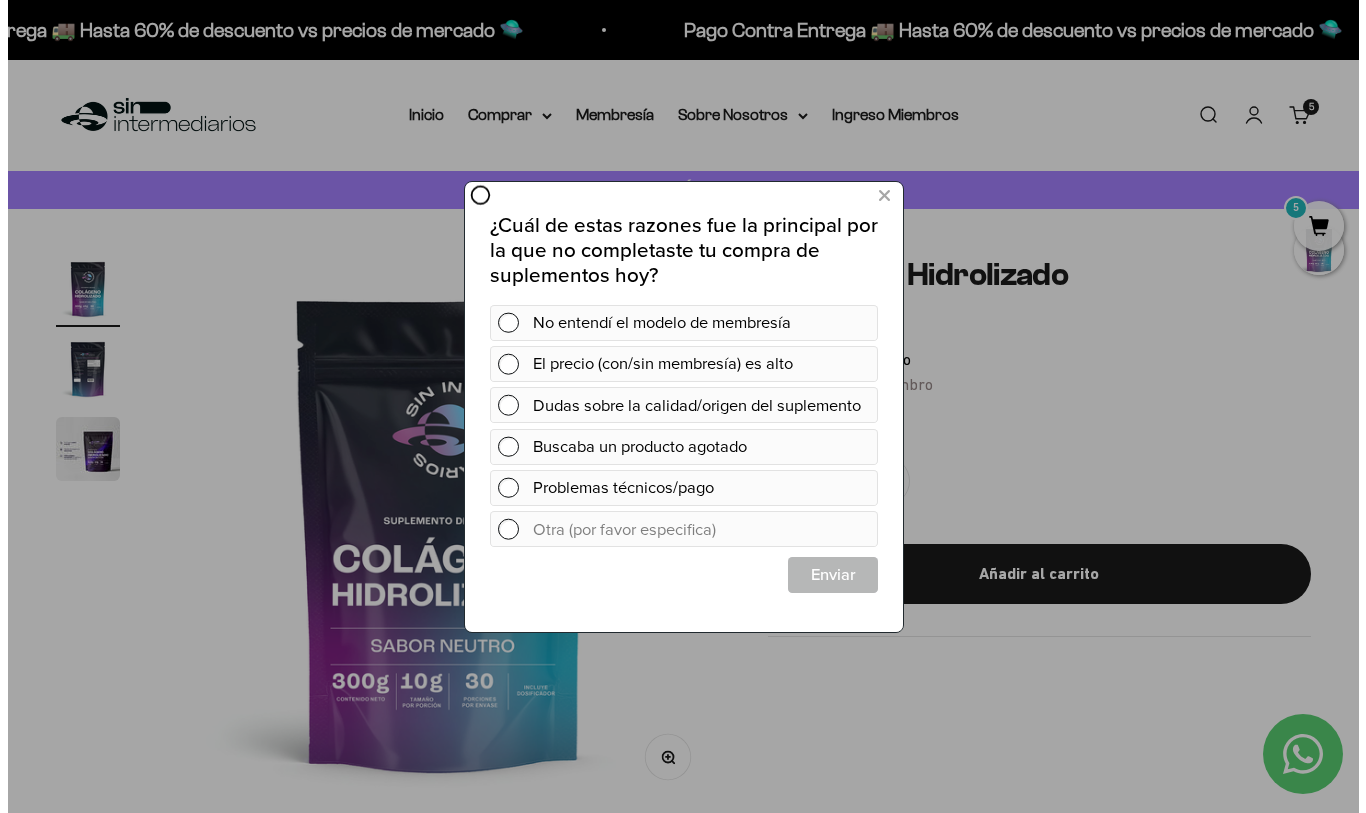 scroll, scrollTop: 0, scrollLeft: 0, axis: both 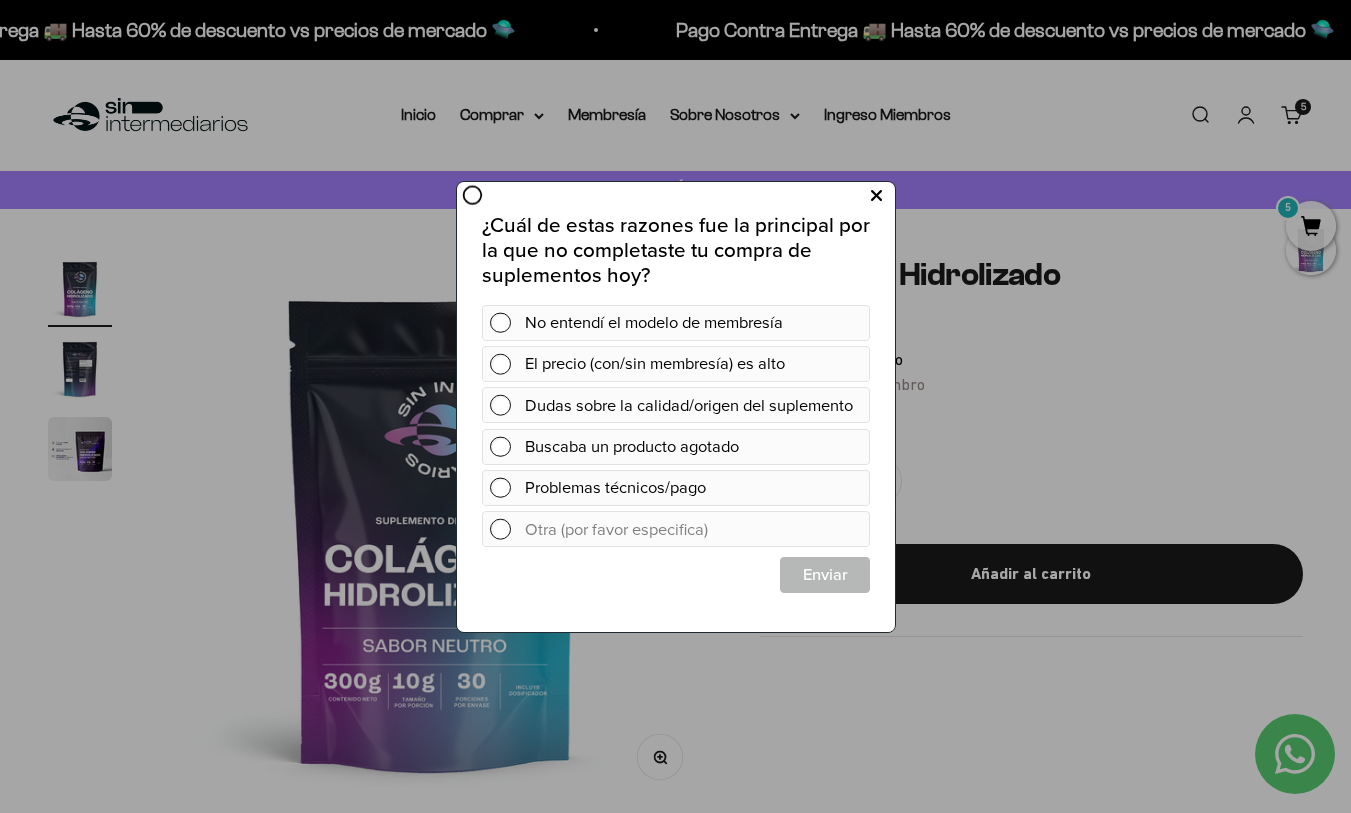 click at bounding box center (875, 195) 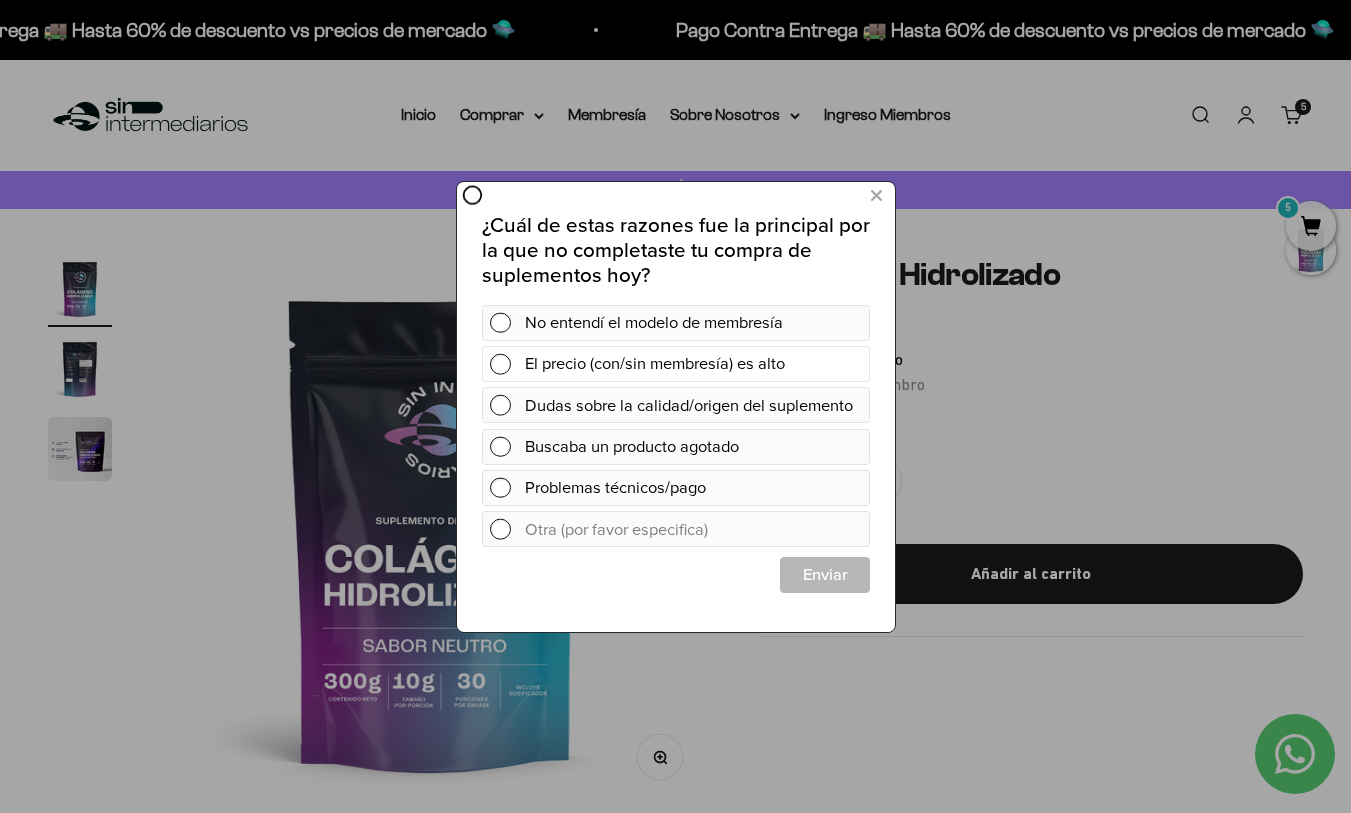 click on "El precio (con/sin membresía) es alto" at bounding box center [675, 363] 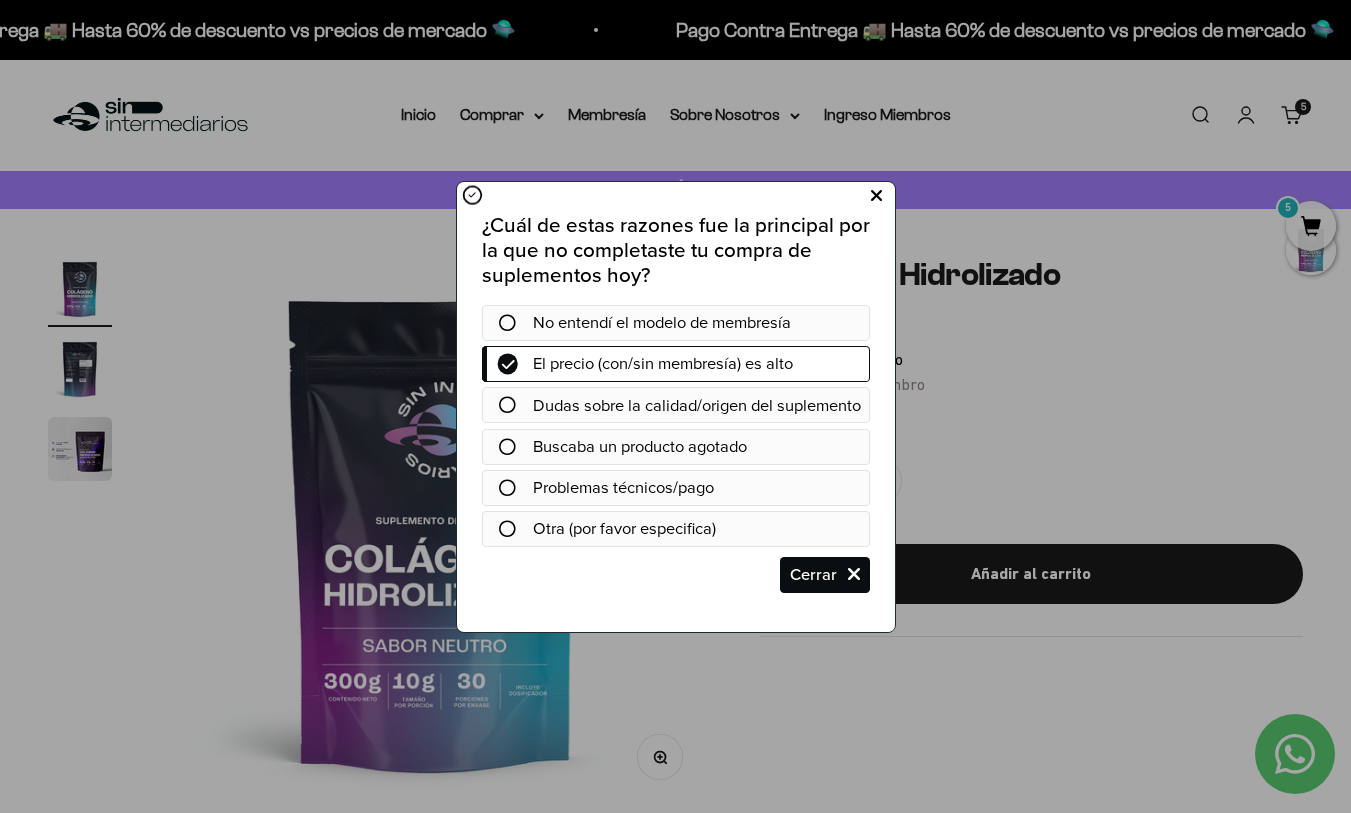 click at bounding box center [875, 195] 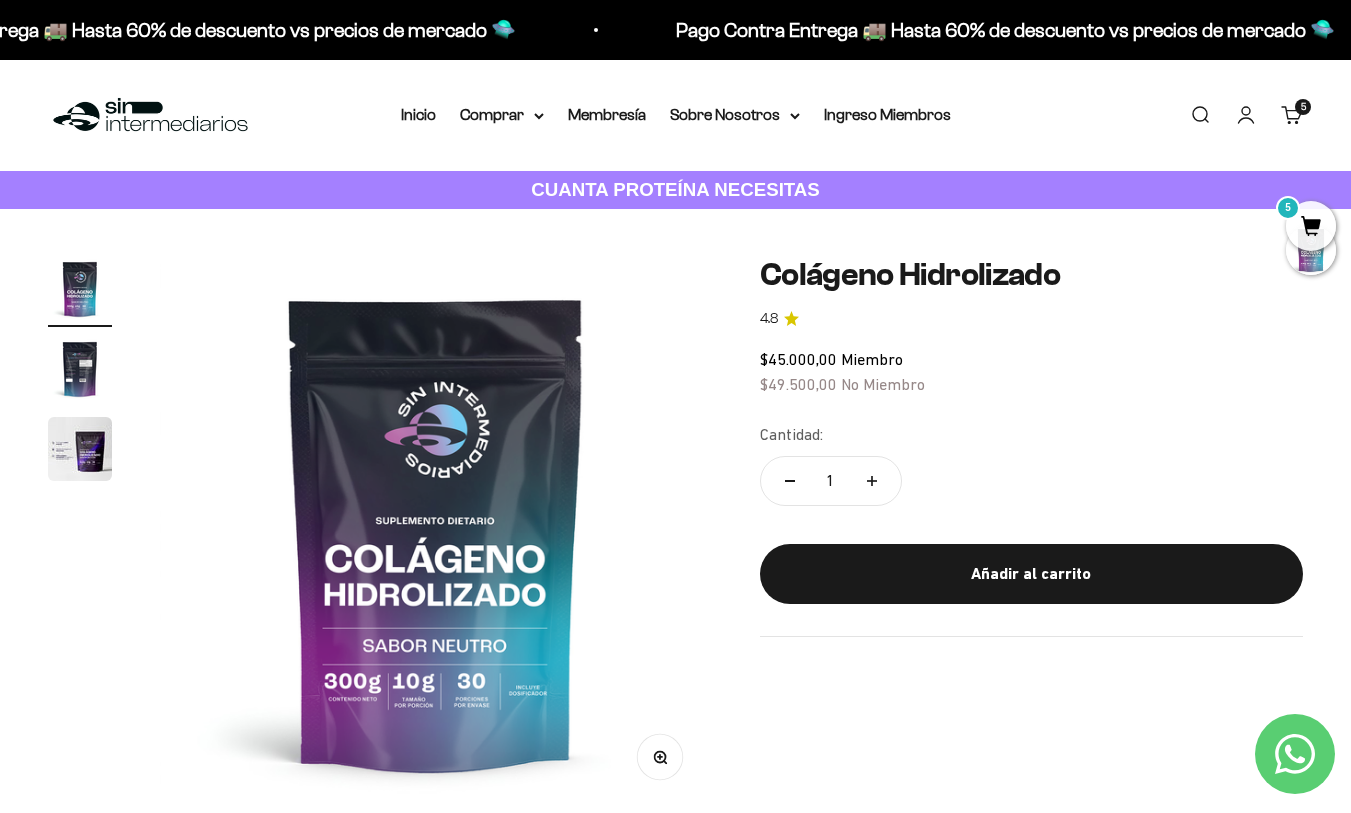 click on "Carrito
5 artículos
5" at bounding box center (1292, 115) 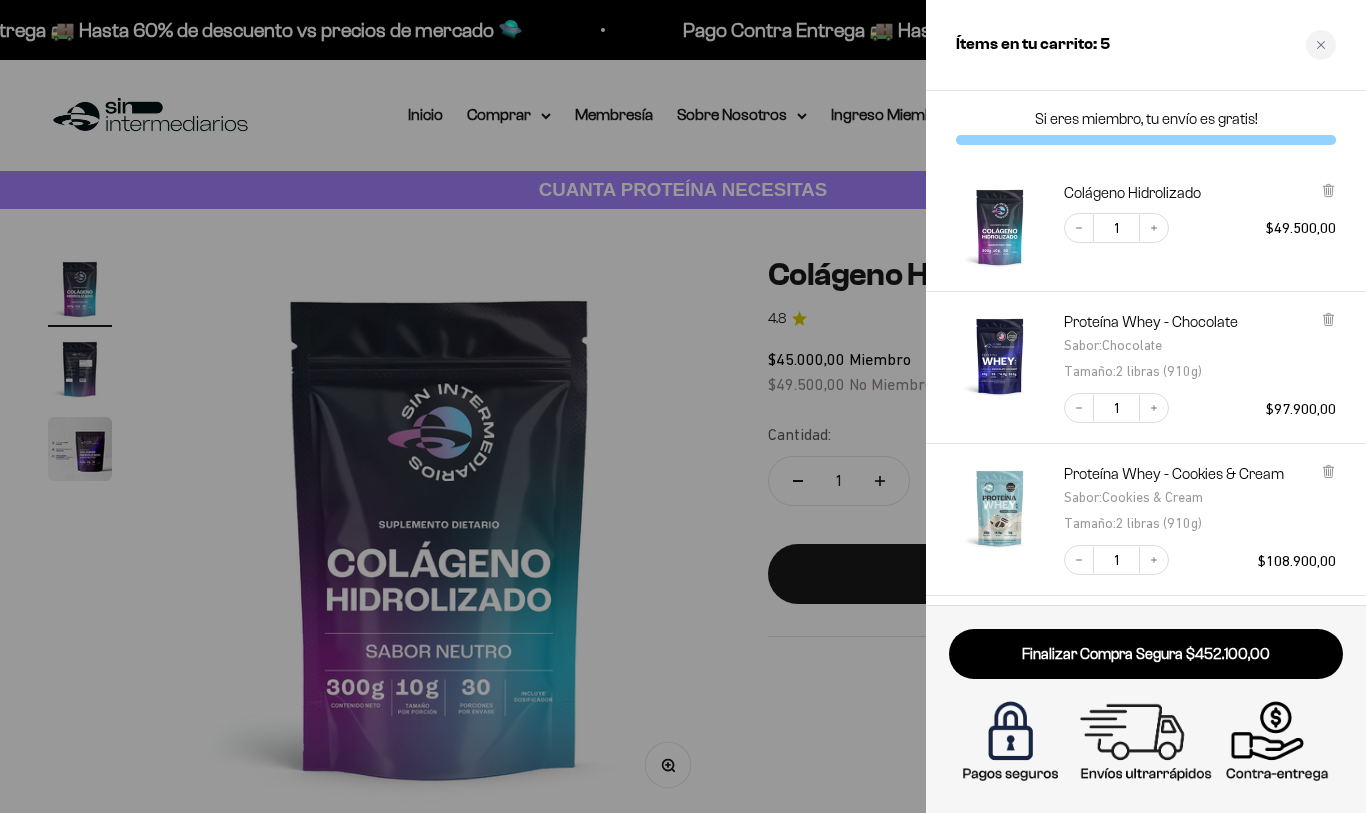 click at bounding box center (683, 406) 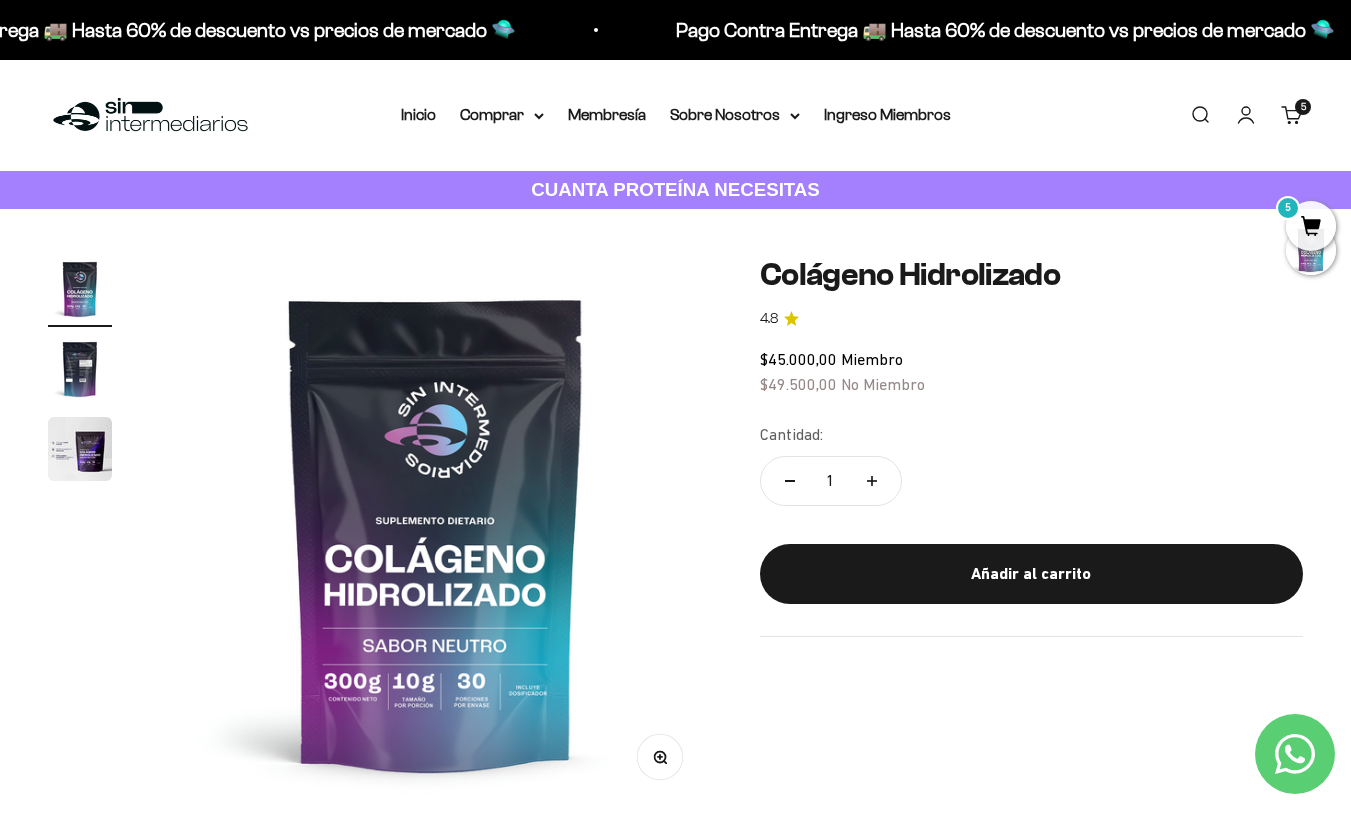 click on "5" at bounding box center [1311, 226] 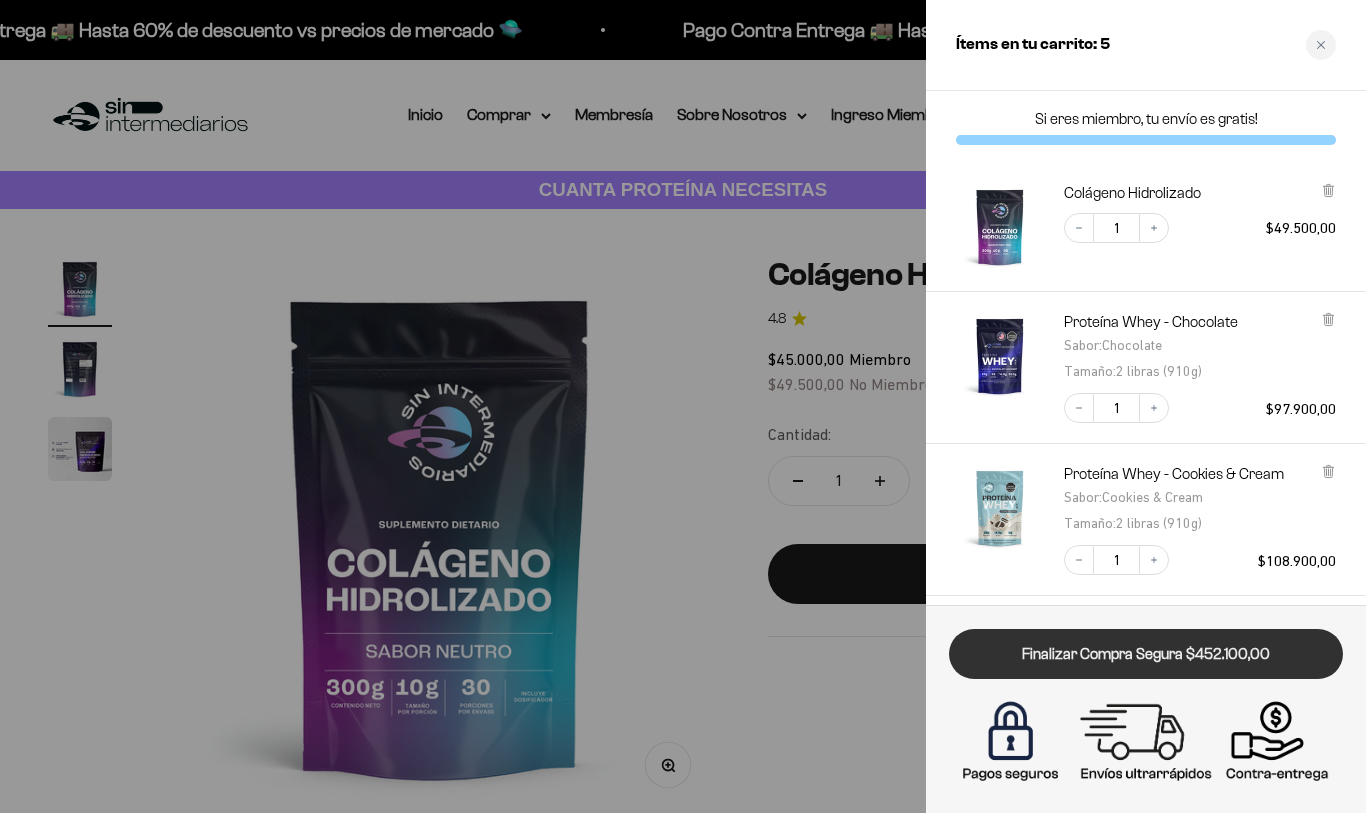 click on "Finalizar Compra Segura $452.100,00" at bounding box center (1146, 654) 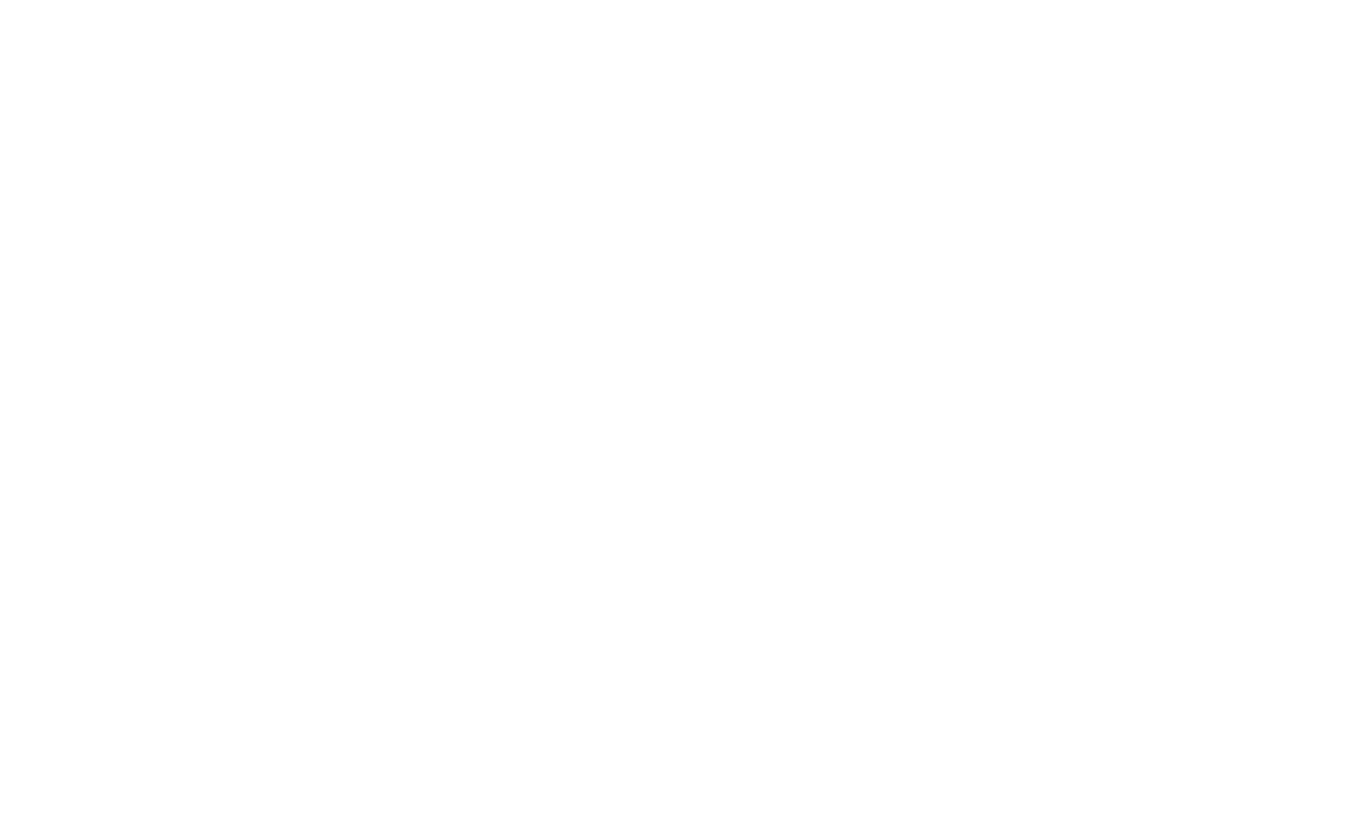 scroll, scrollTop: 0, scrollLeft: 0, axis: both 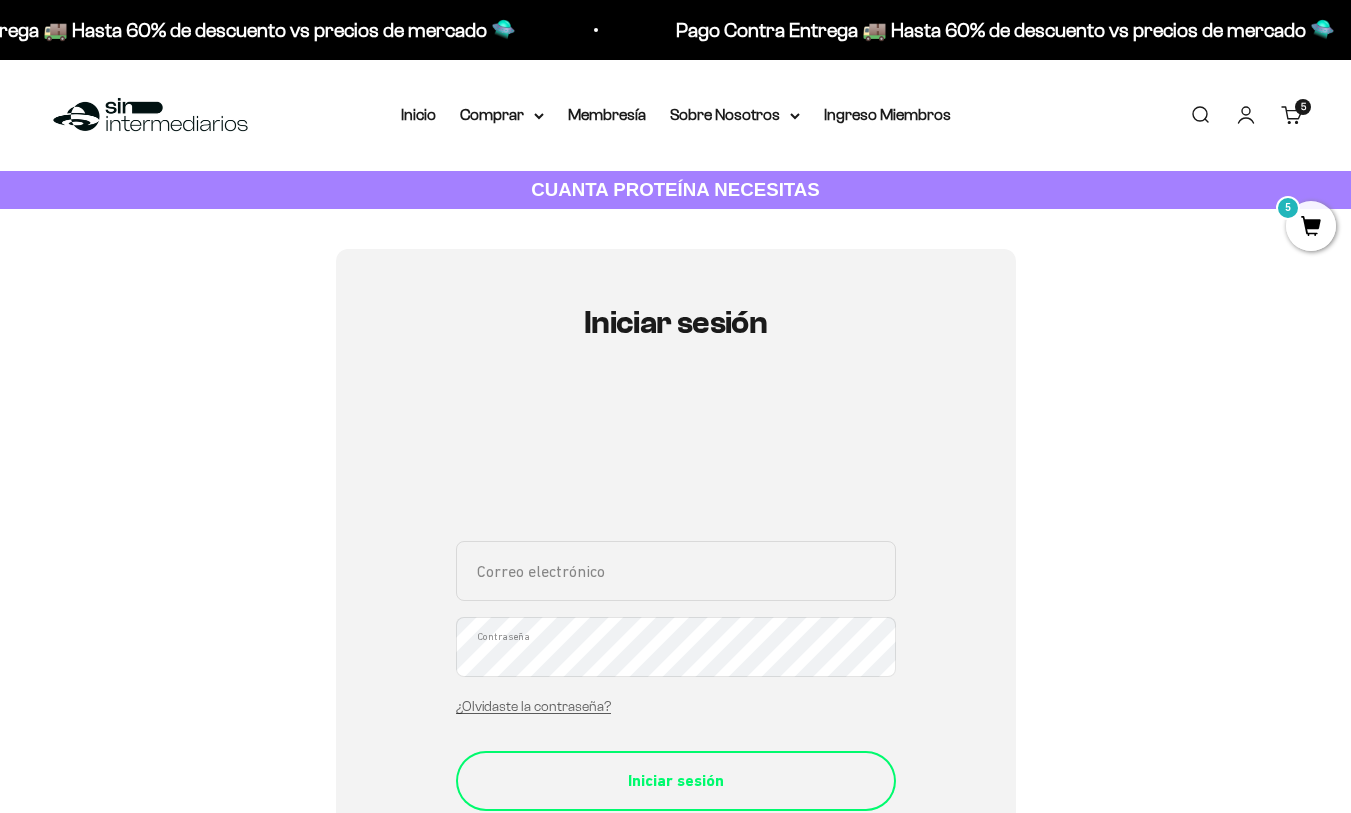 type on "[EMAIL]" 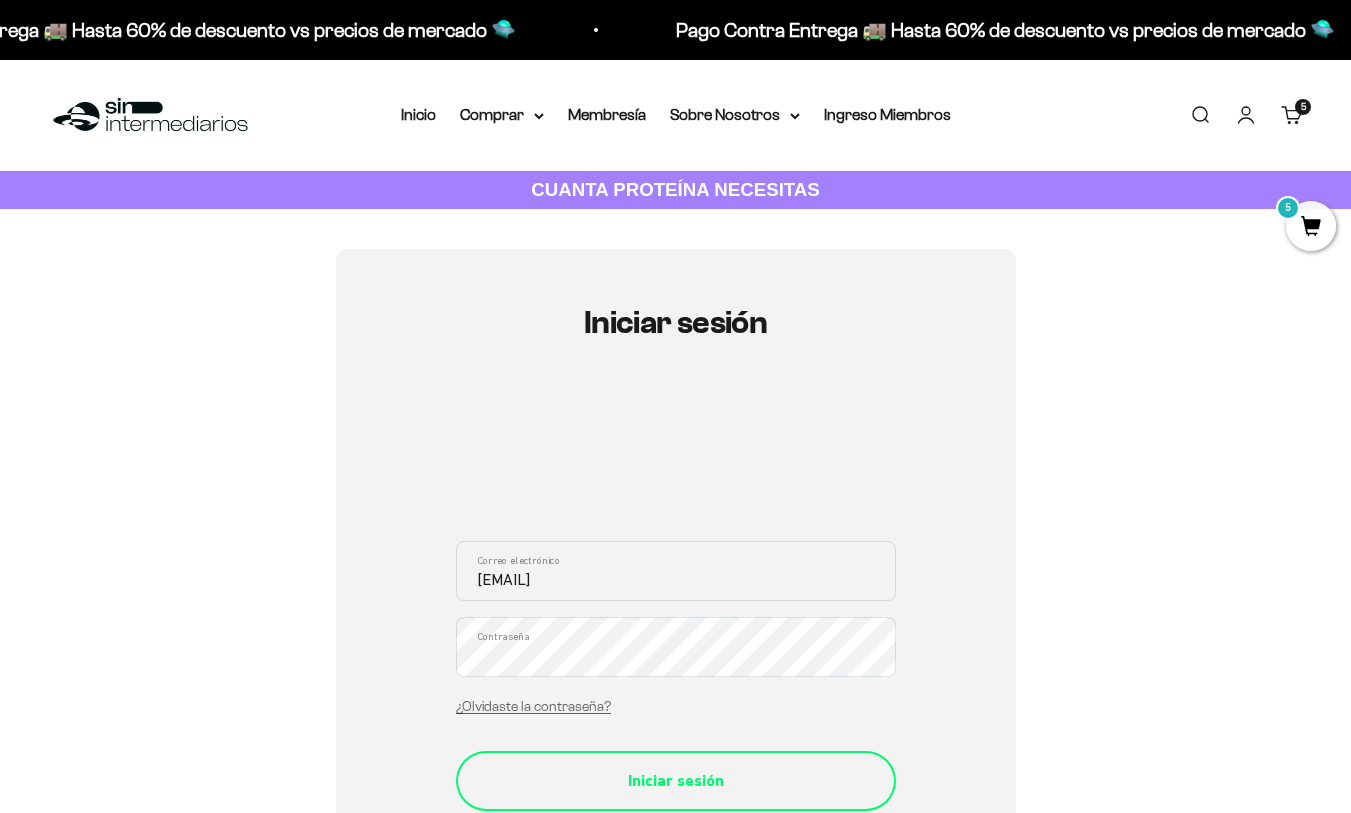 click on "Iniciar sesión" at bounding box center (676, 781) 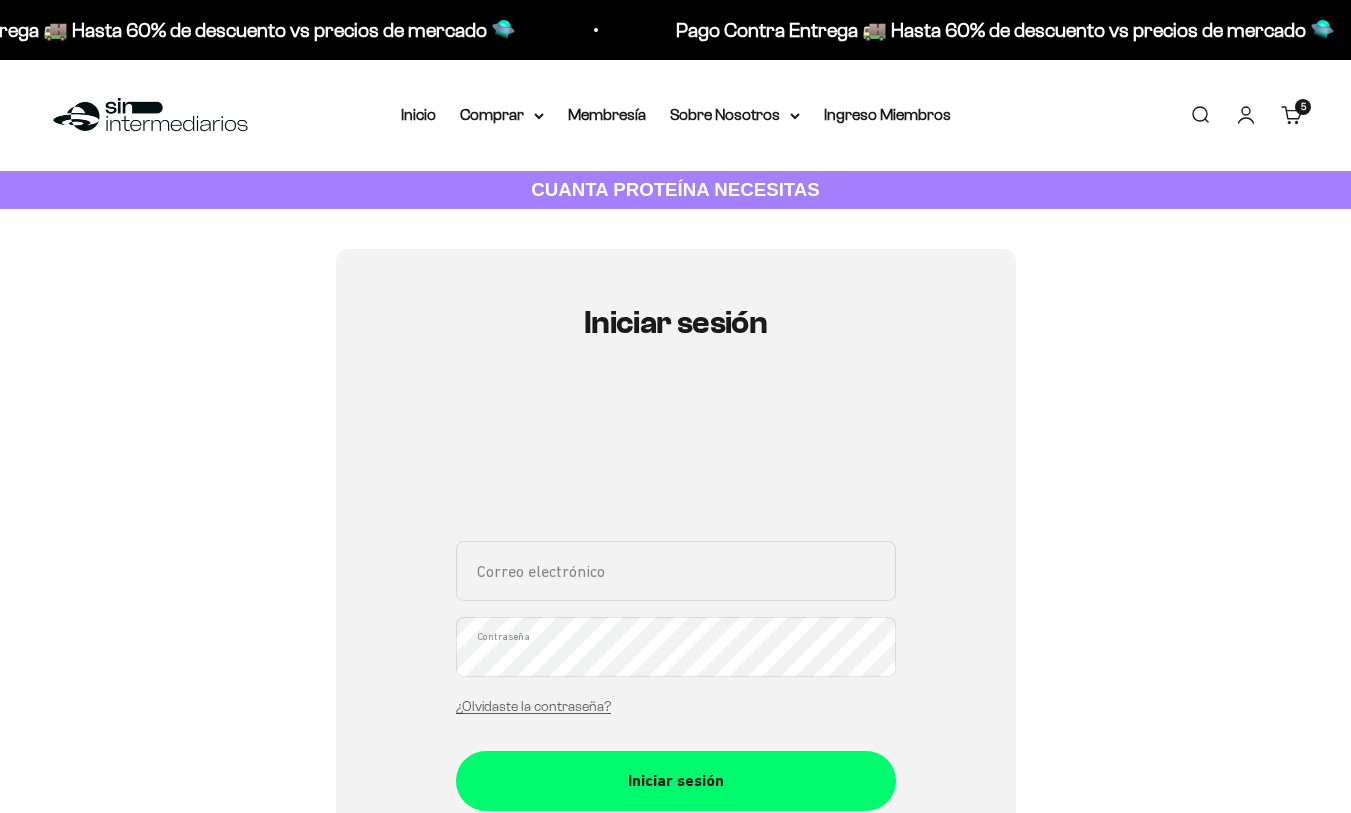 scroll, scrollTop: 0, scrollLeft: 0, axis: both 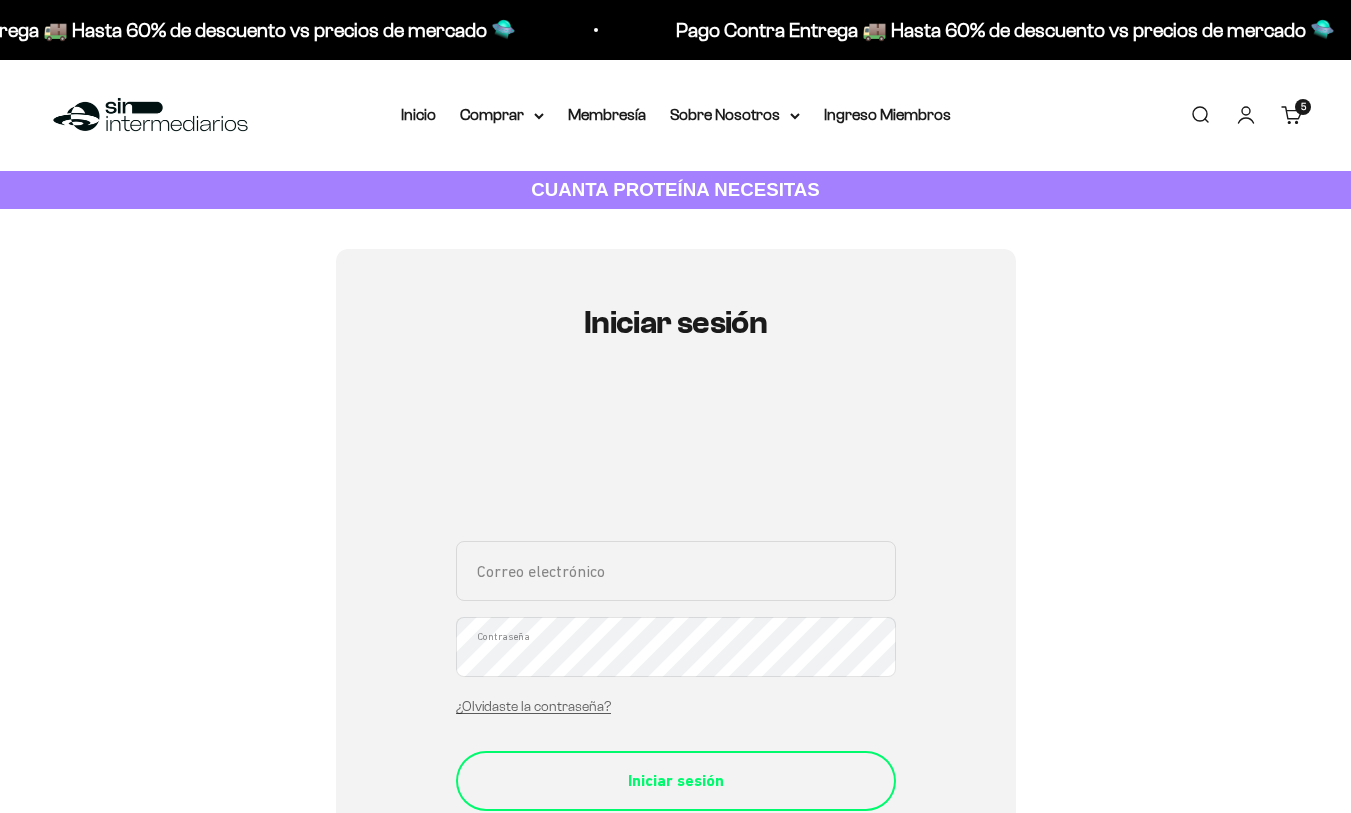 type on "[EMAIL]" 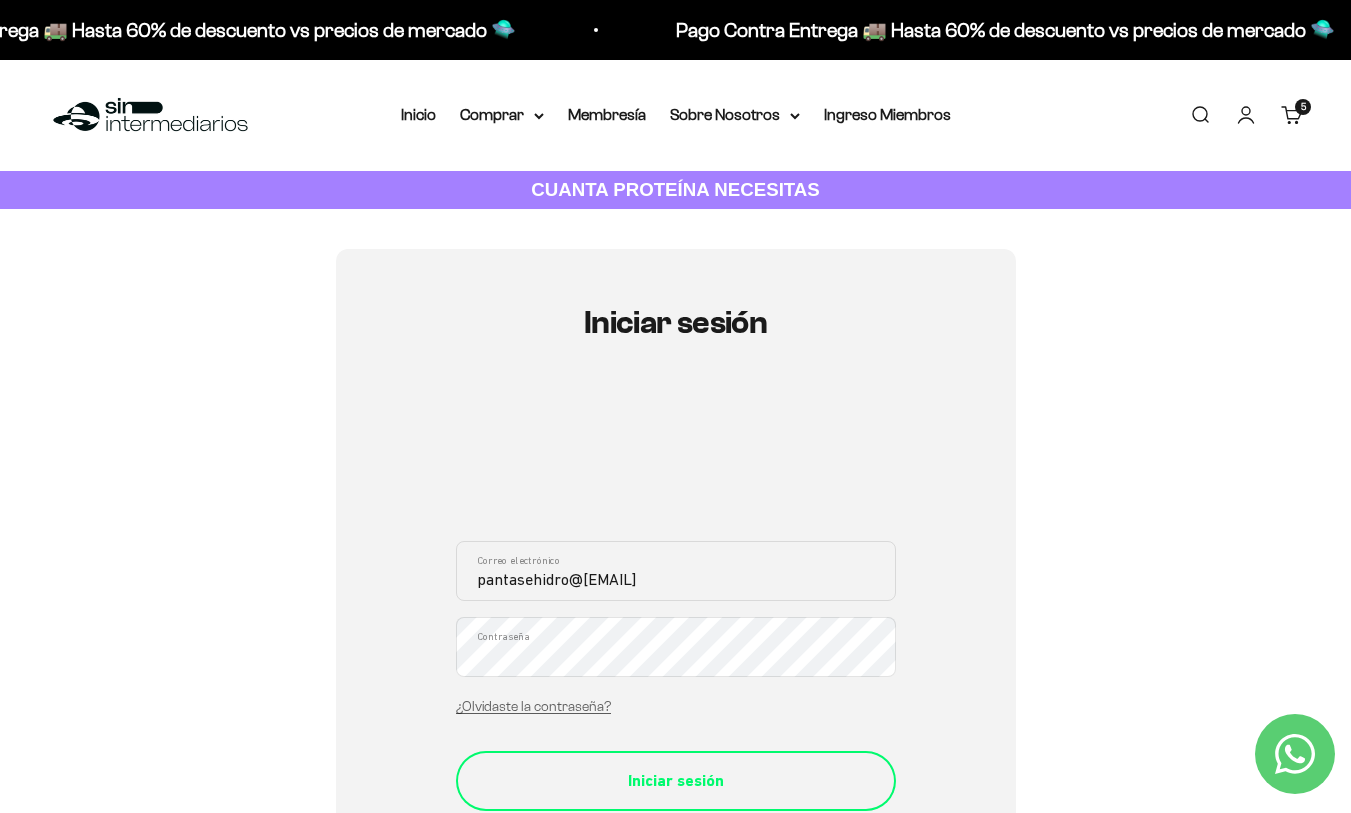 click on "Iniciar sesión" at bounding box center [676, 781] 